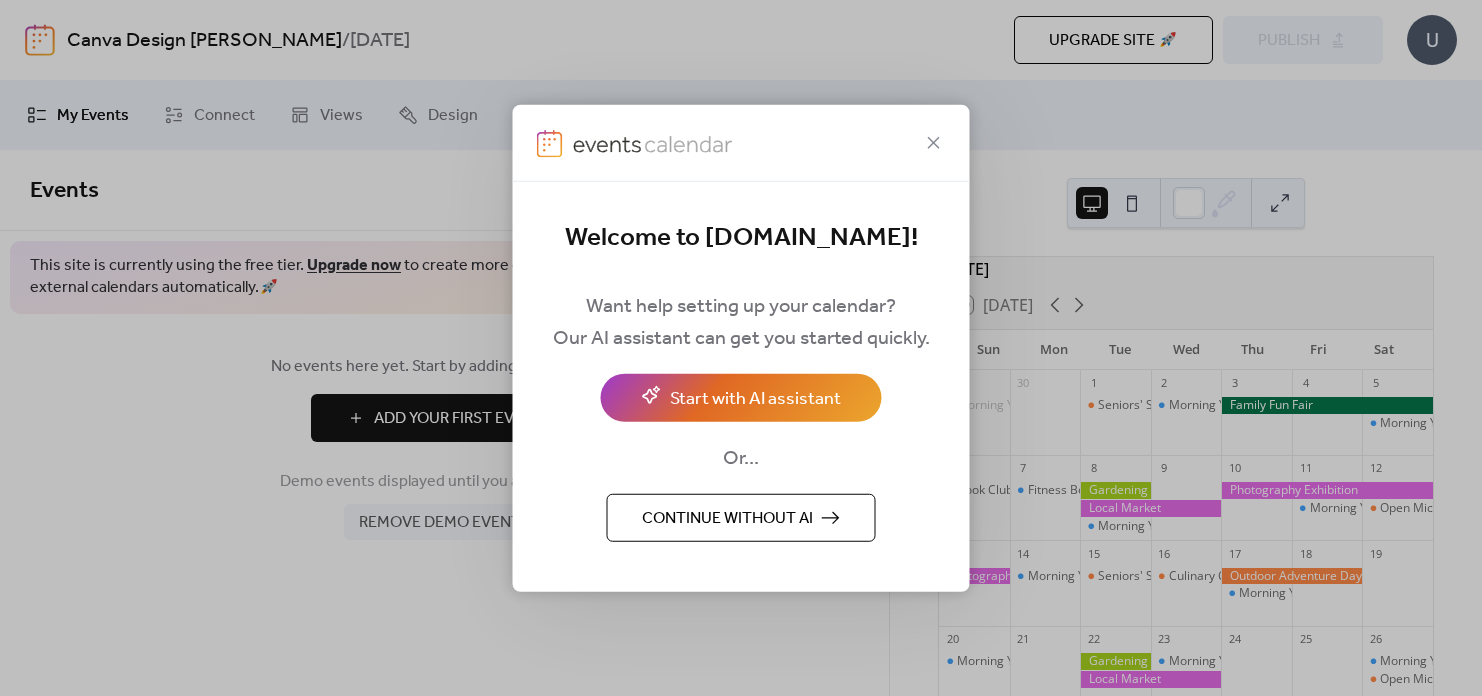 scroll, scrollTop: 0, scrollLeft: 0, axis: both 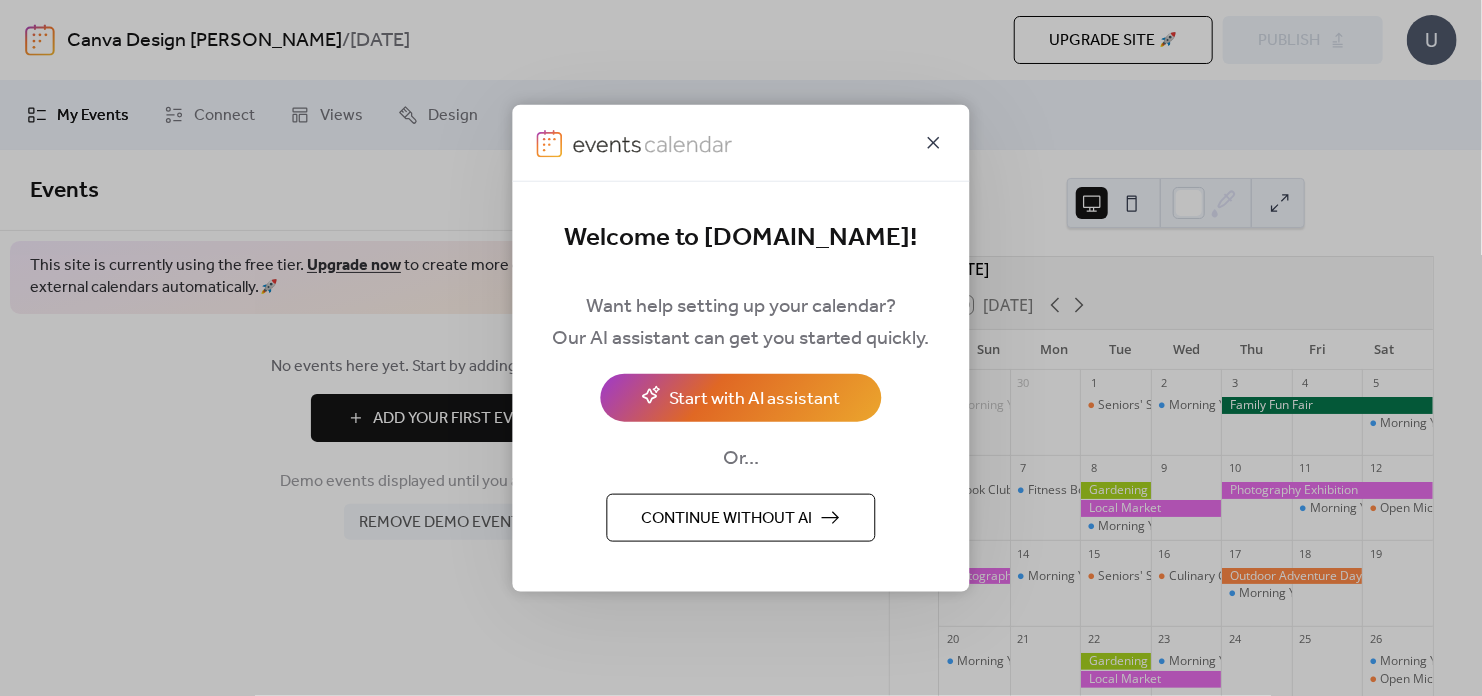click 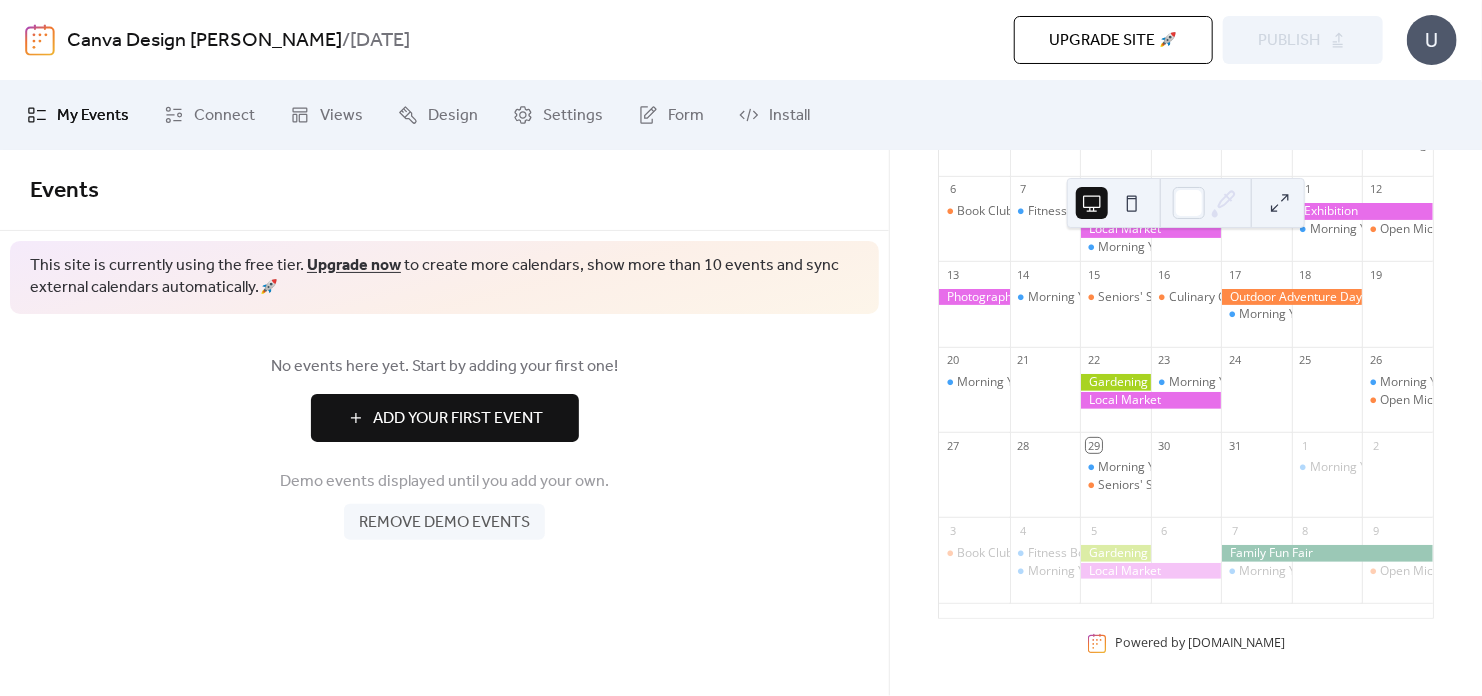 scroll, scrollTop: 289, scrollLeft: 0, axis: vertical 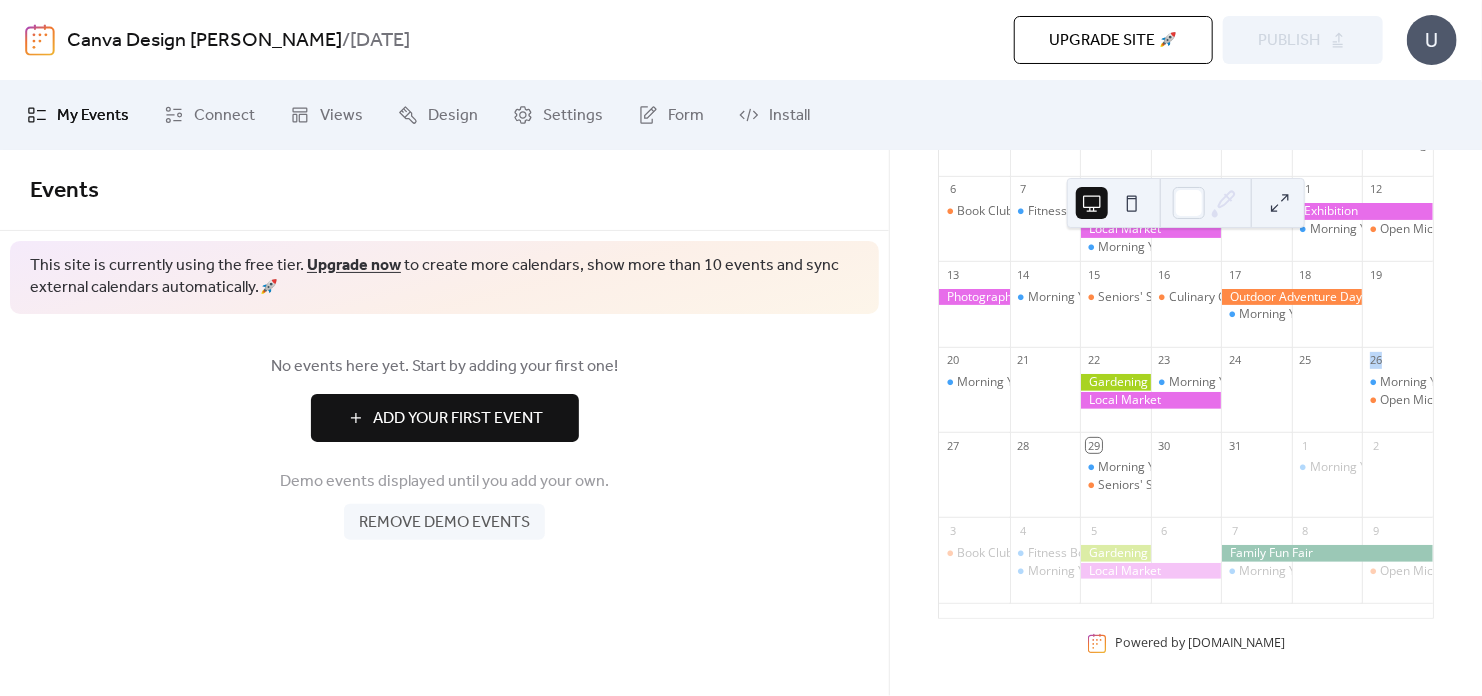click at bounding box center (1327, 399) 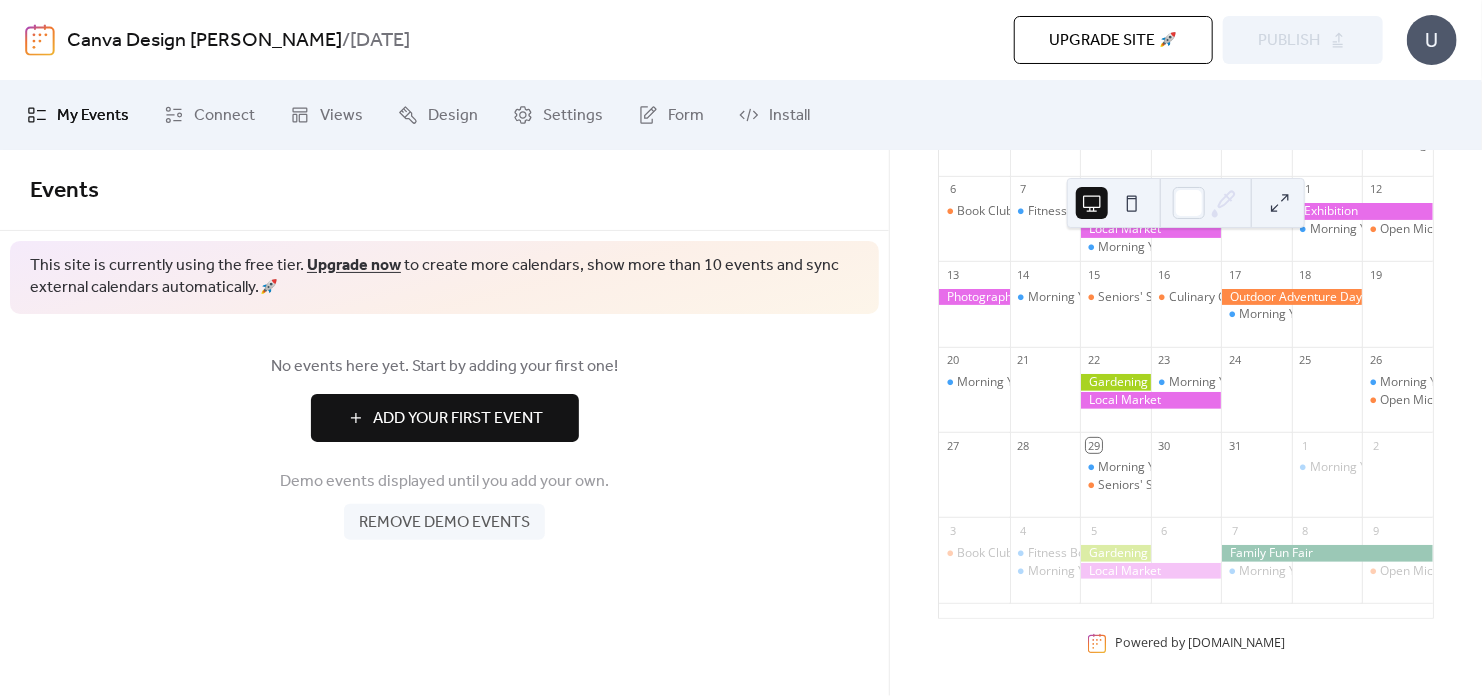 click at bounding box center (1327, 399) 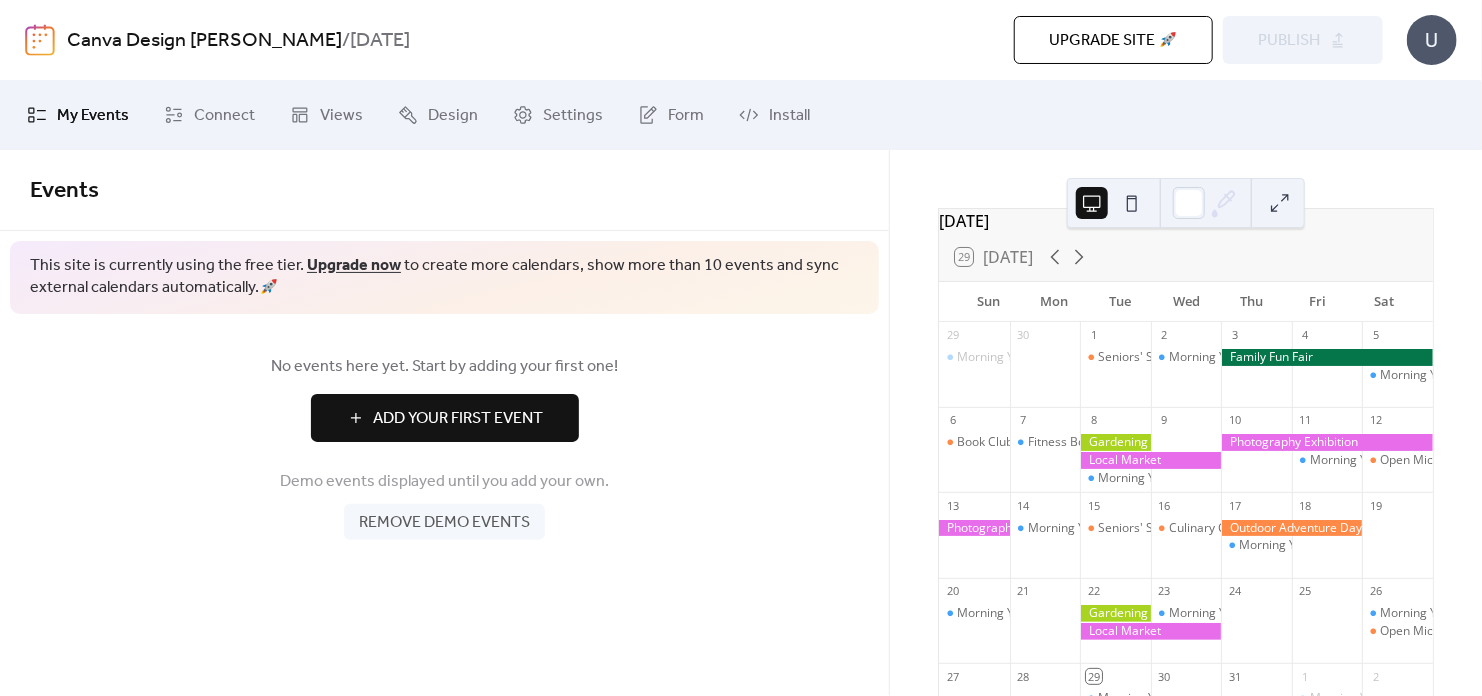scroll, scrollTop: 0, scrollLeft: 0, axis: both 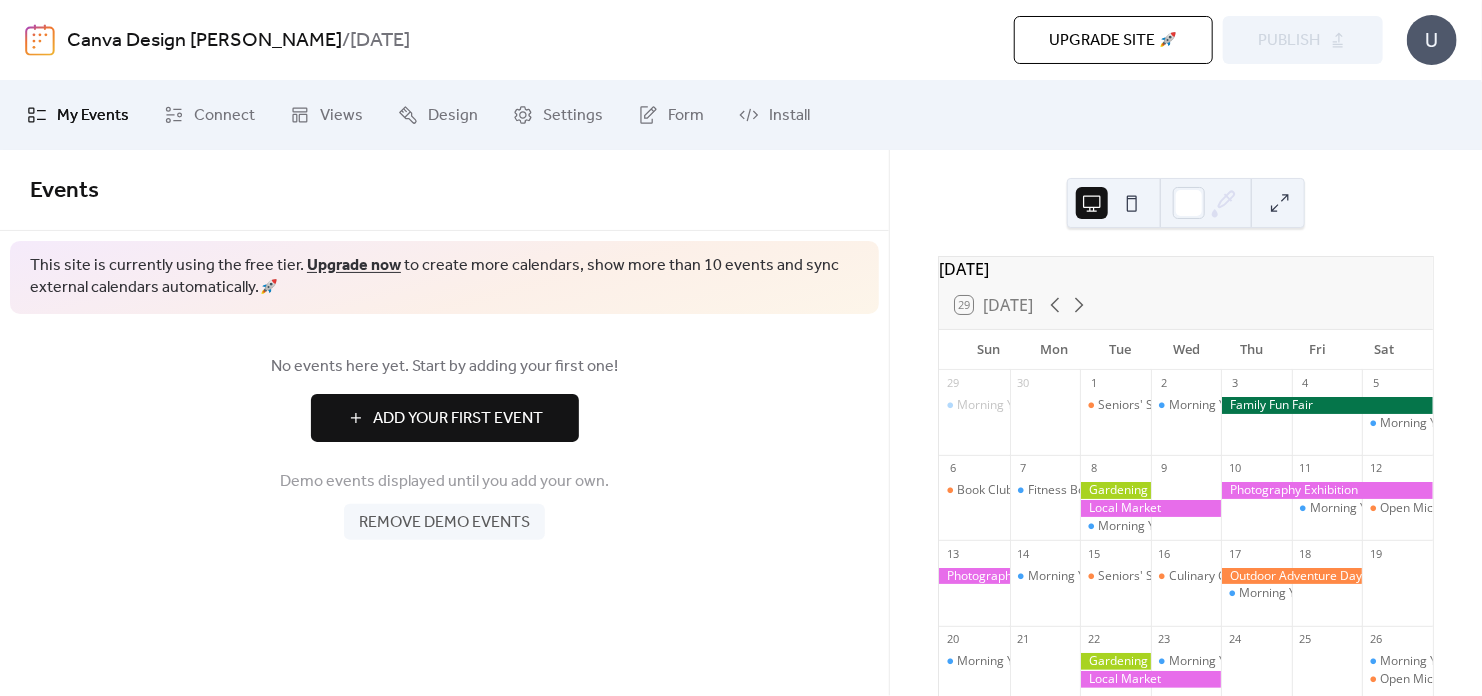 click on "My Events" at bounding box center [78, 115] 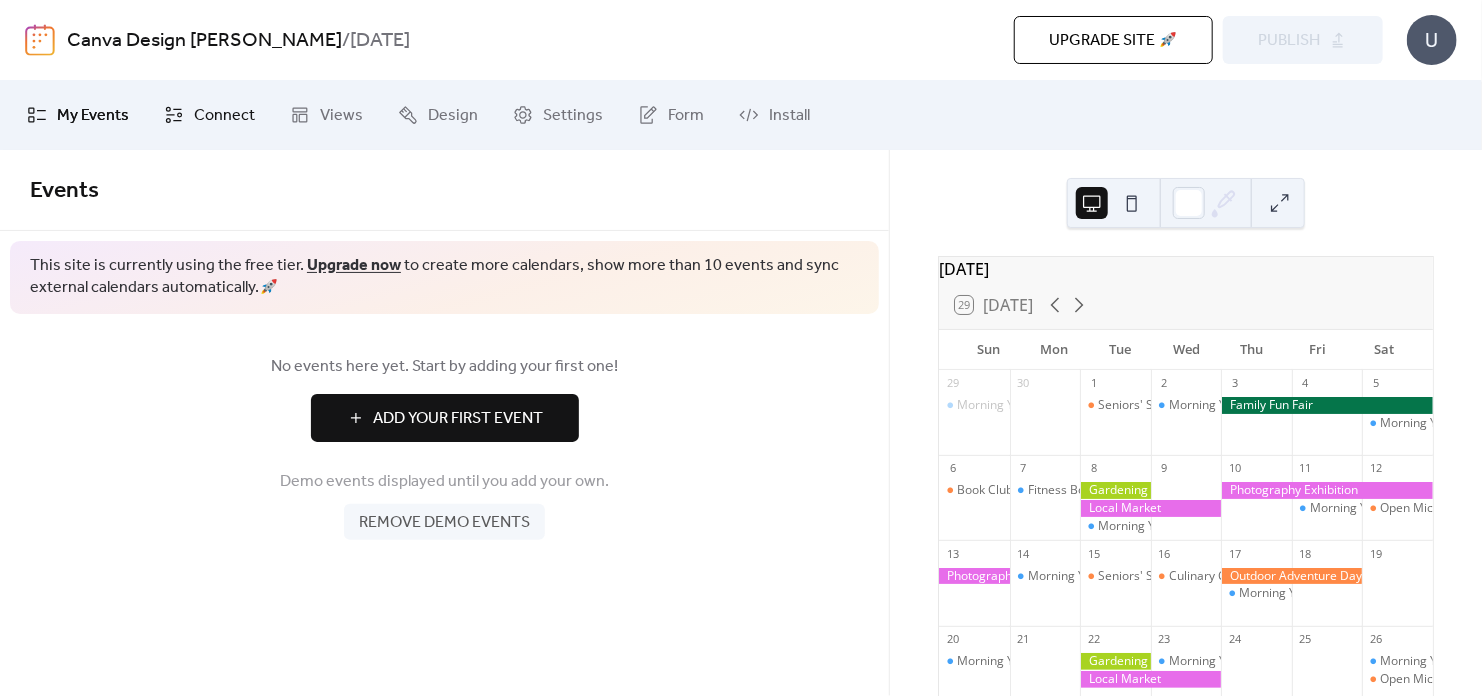 click on "Connect" at bounding box center [209, 115] 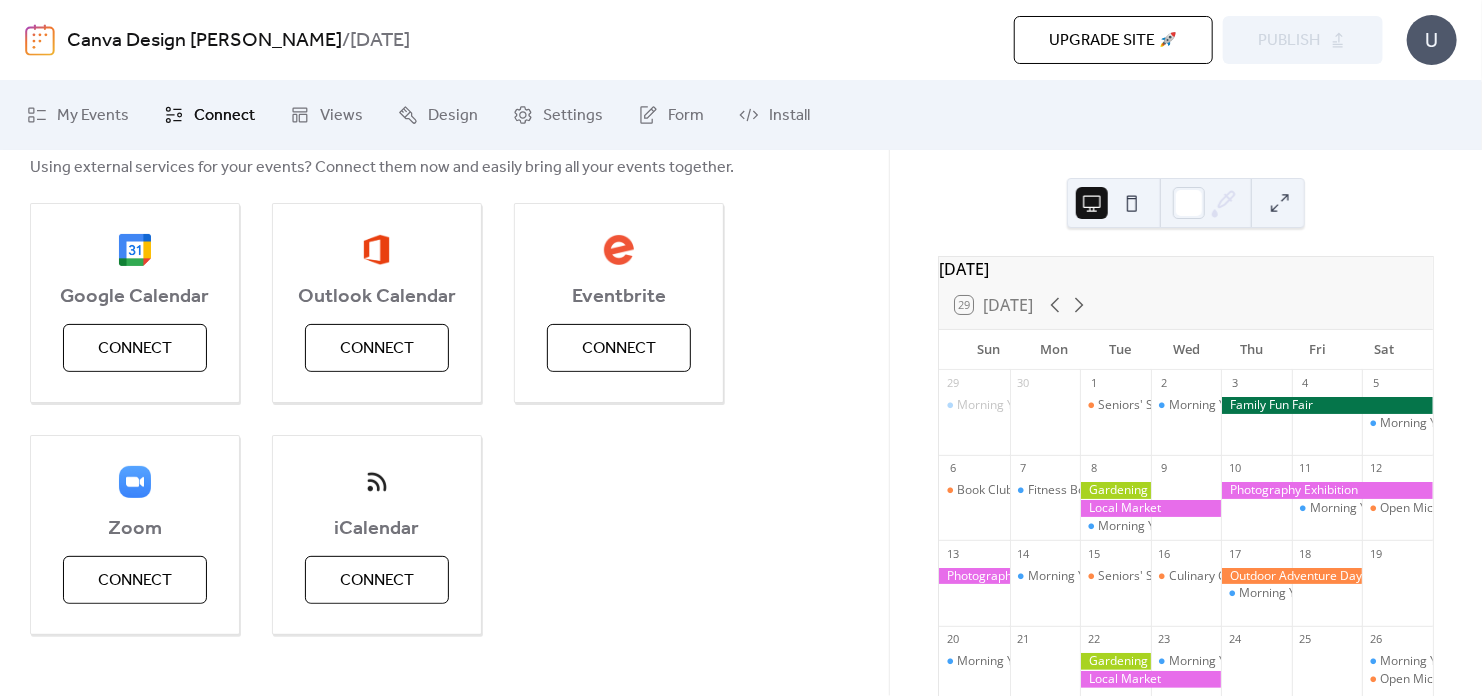 scroll, scrollTop: 200, scrollLeft: 0, axis: vertical 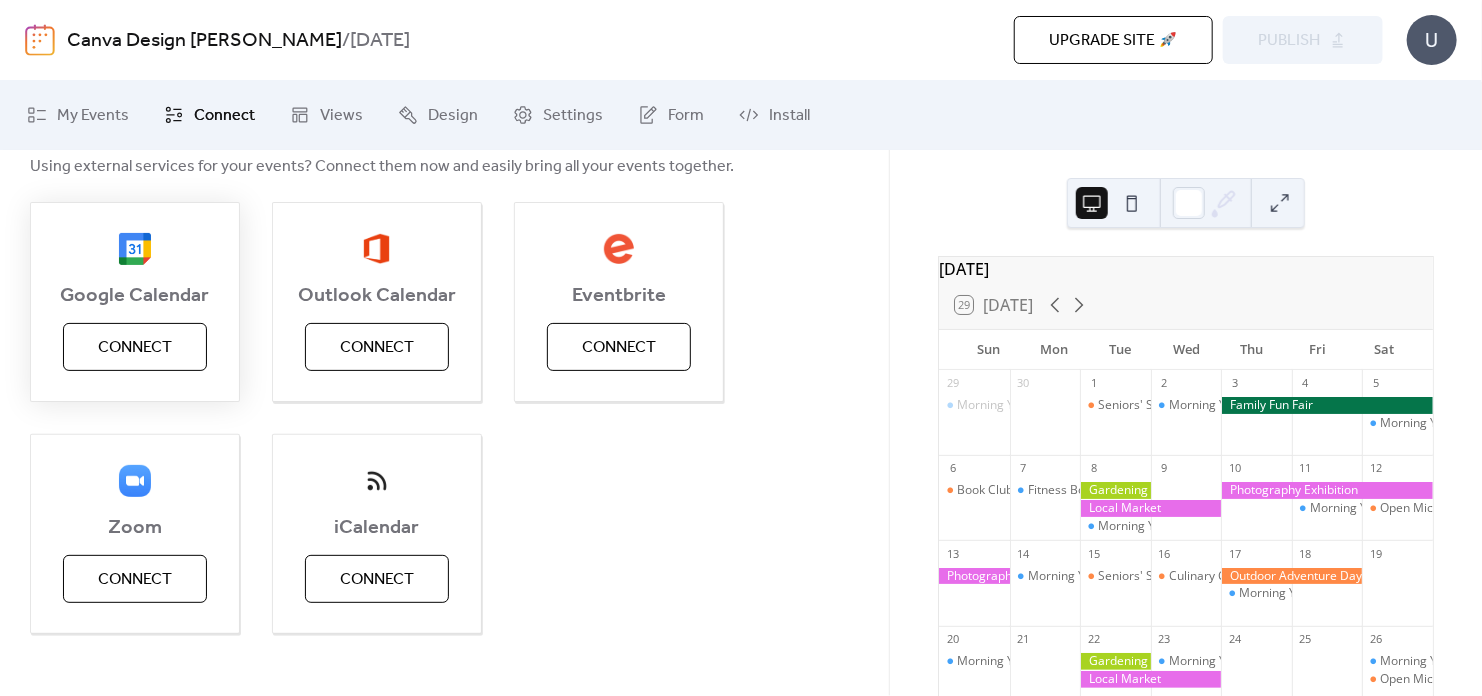 click on "Connect" at bounding box center (135, 348) 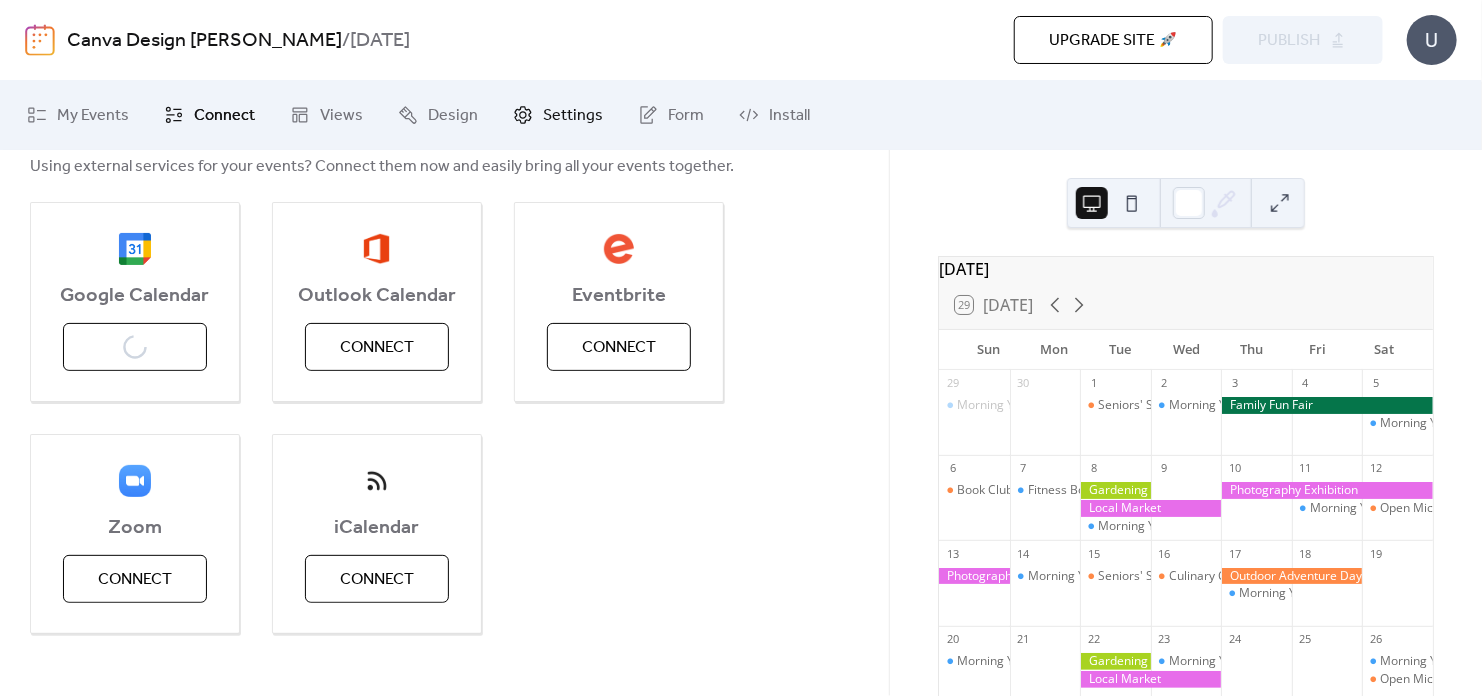 click on "Settings" at bounding box center [558, 115] 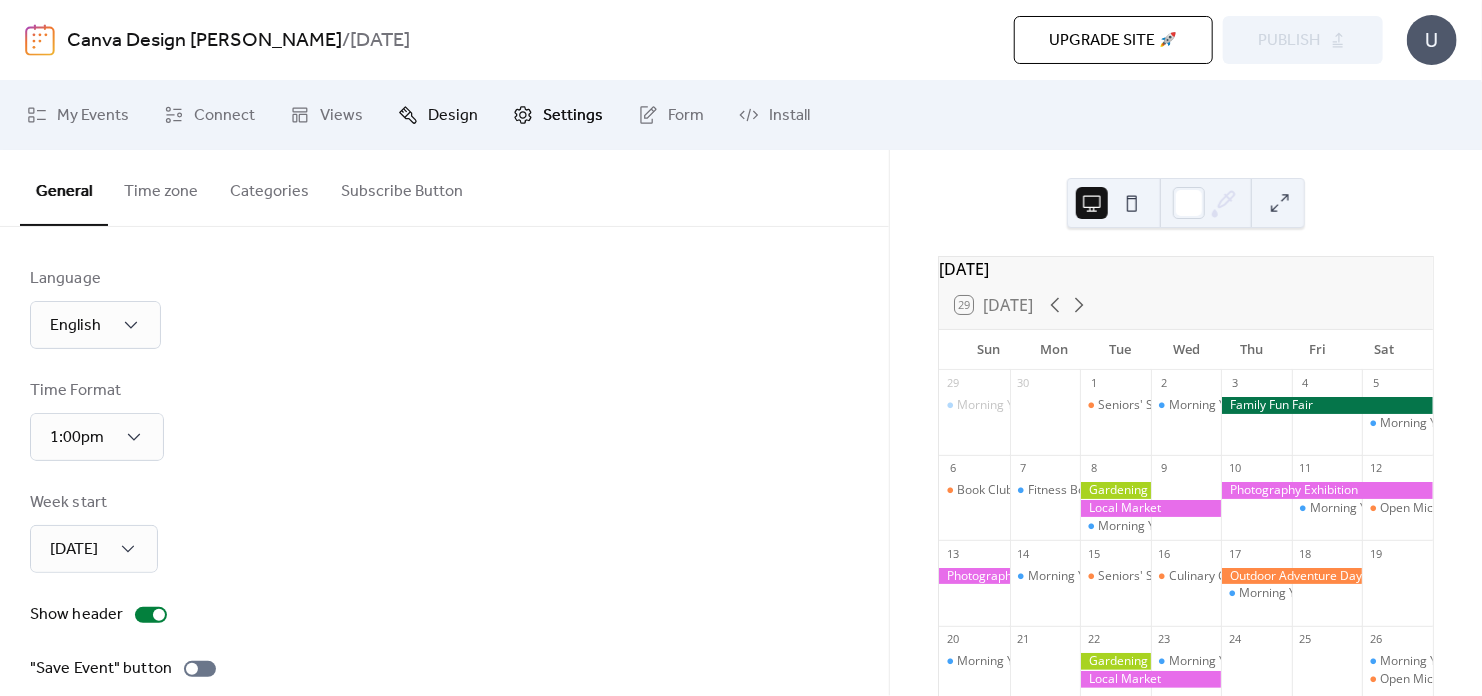 click on "Design" at bounding box center [453, 116] 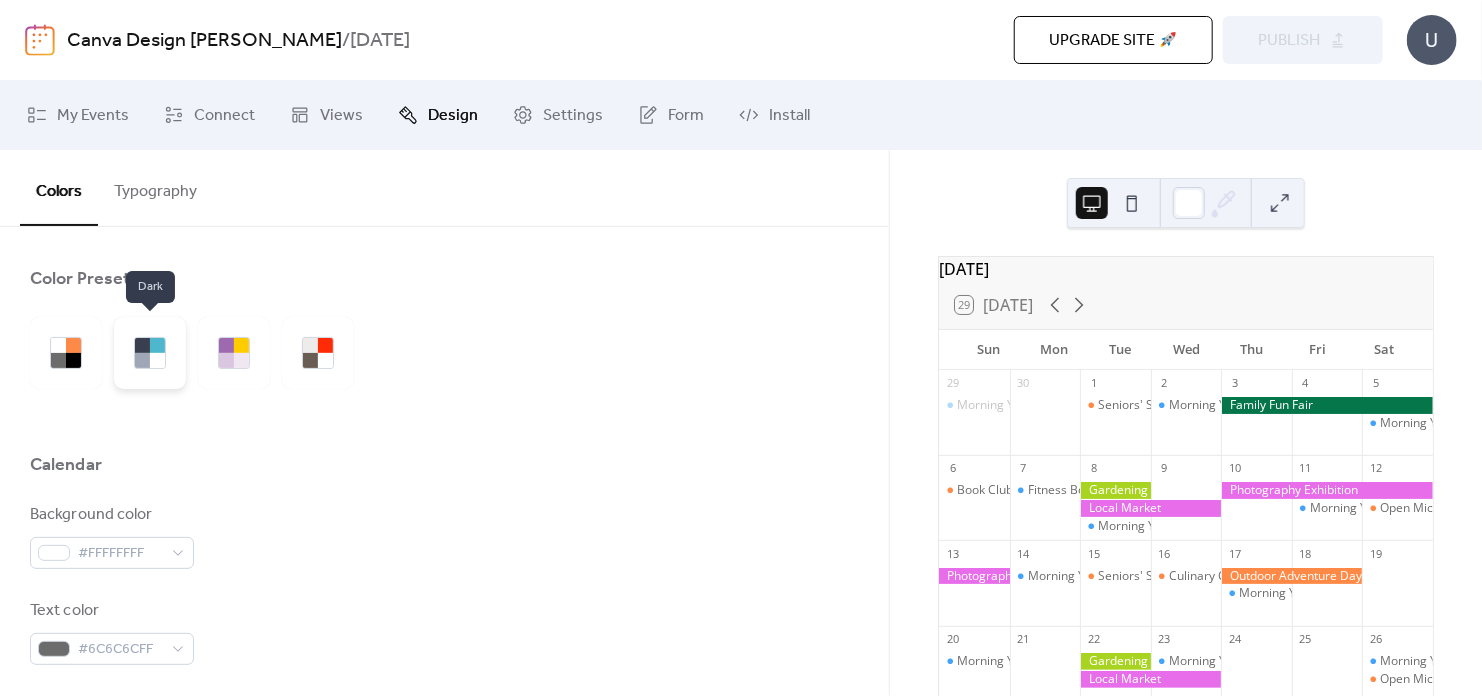 click at bounding box center (157, 345) 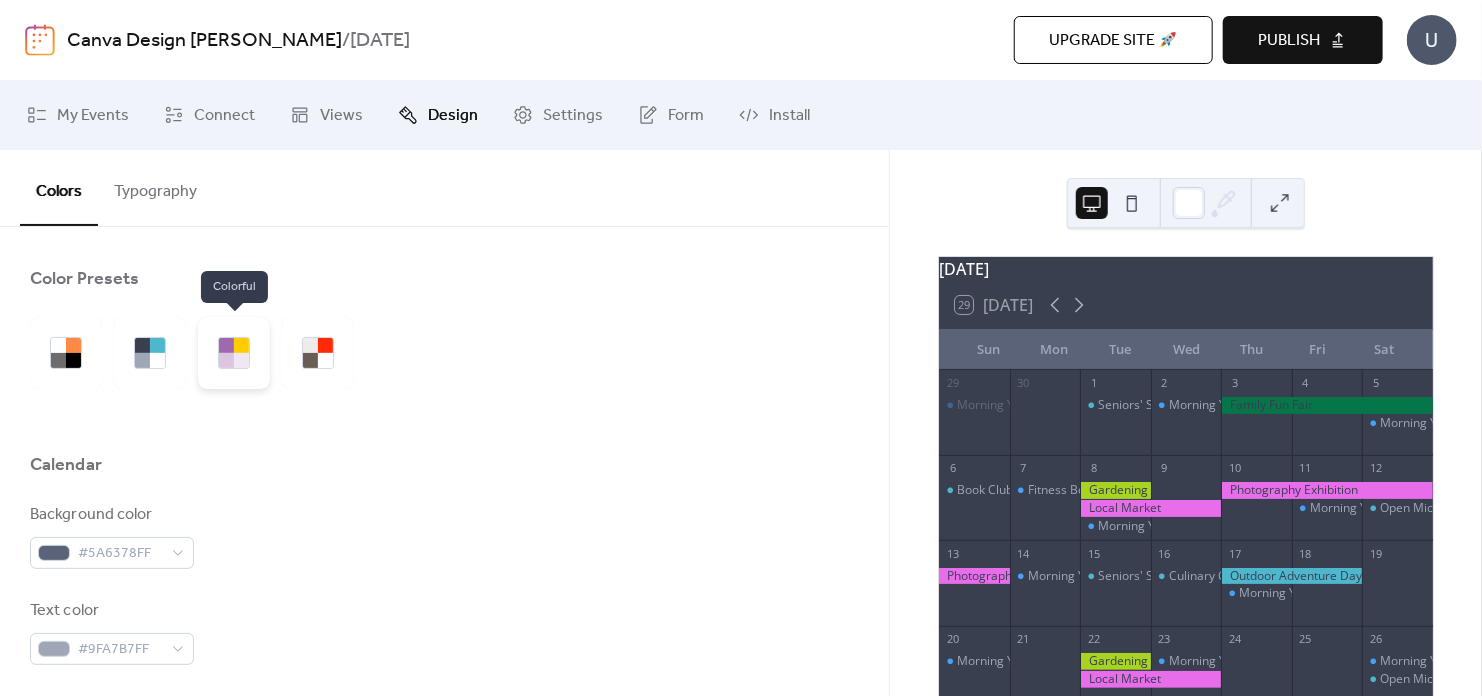 click at bounding box center (226, 345) 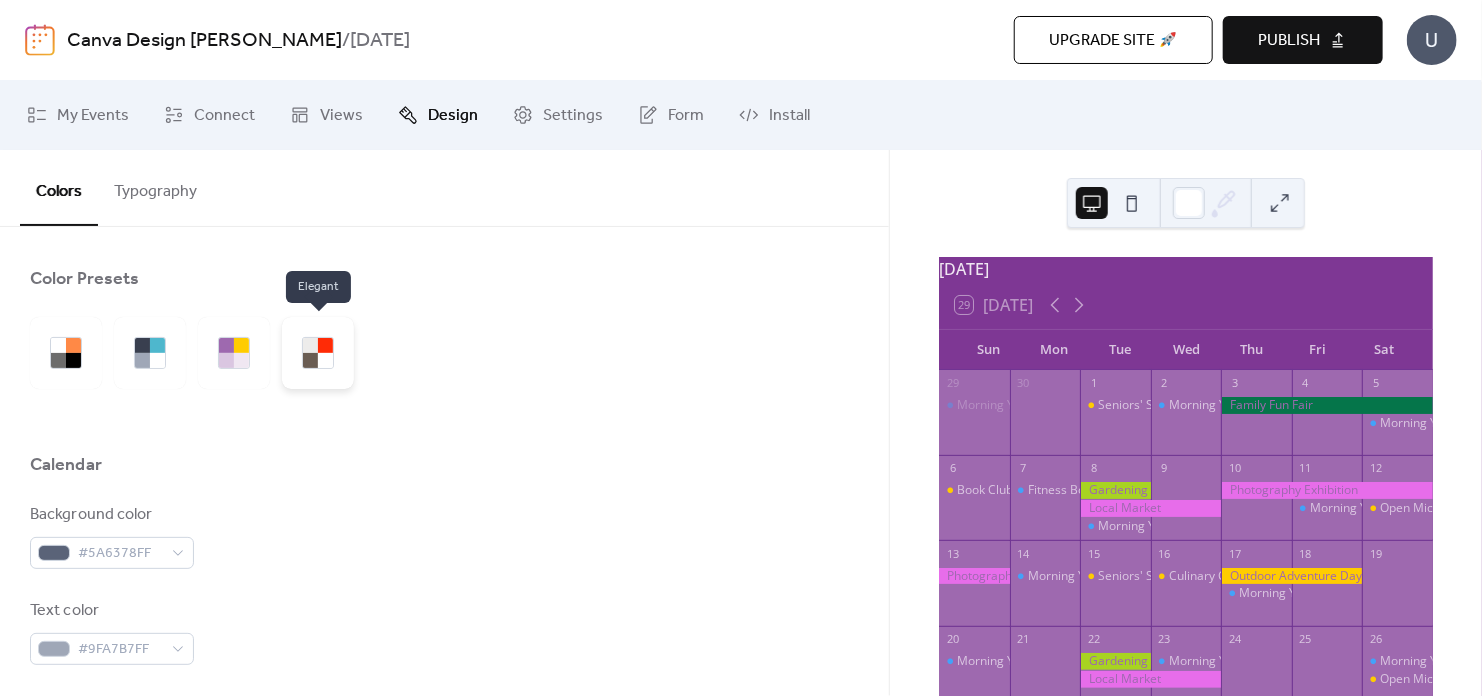 click at bounding box center (325, 360) 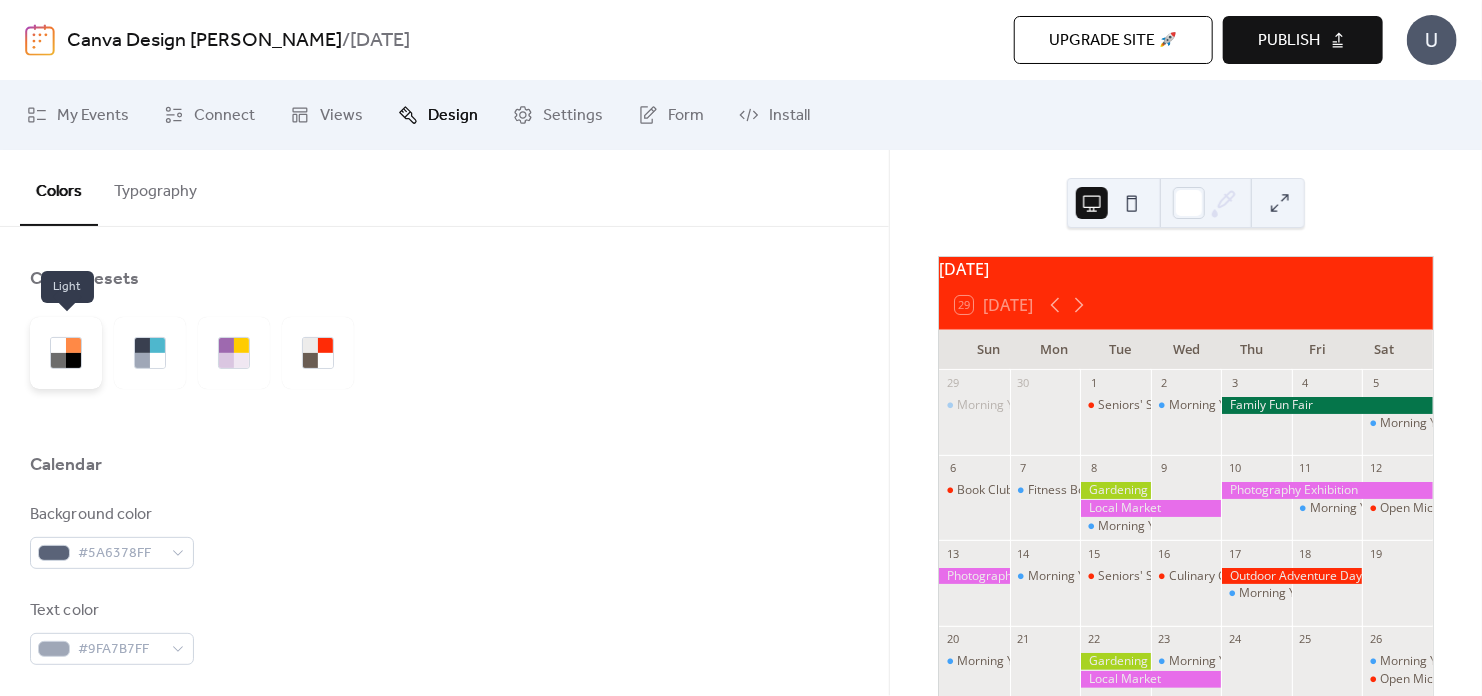click at bounding box center (73, 345) 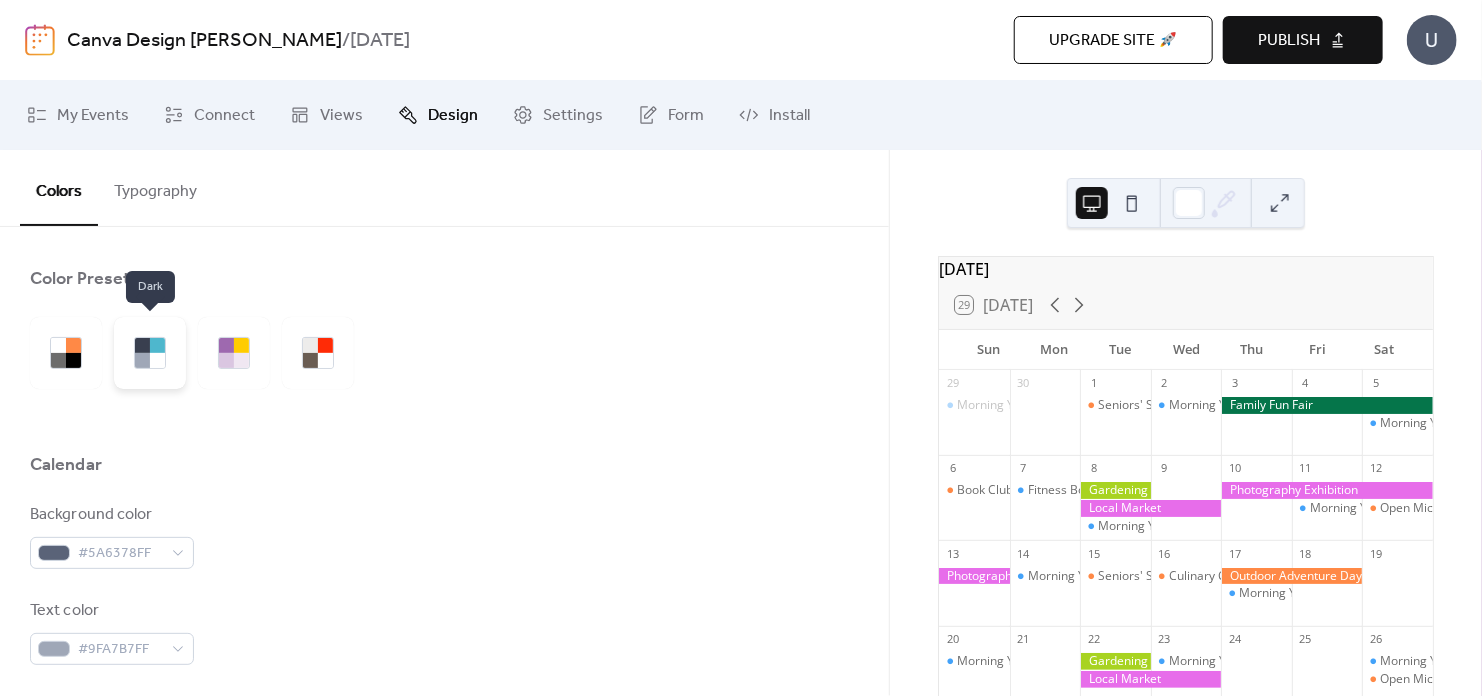 click at bounding box center (150, 353) 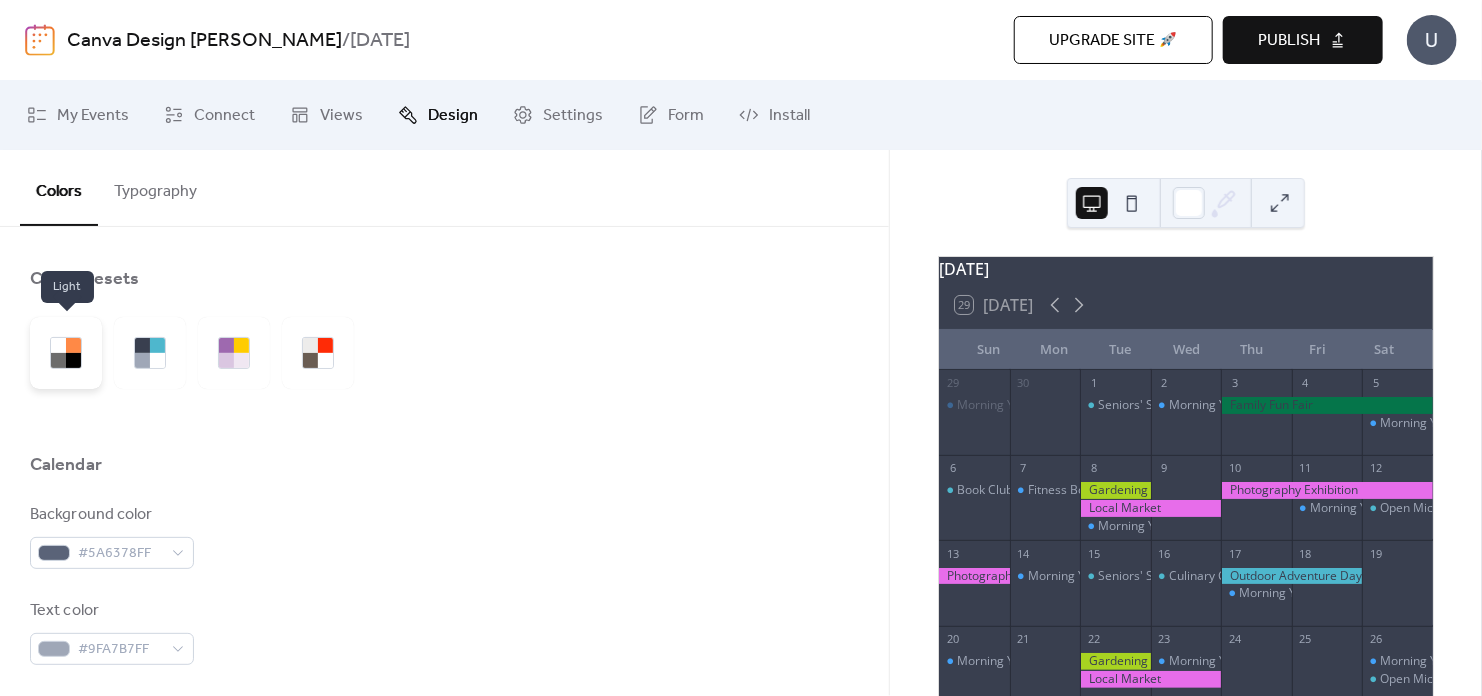 click at bounding box center (73, 345) 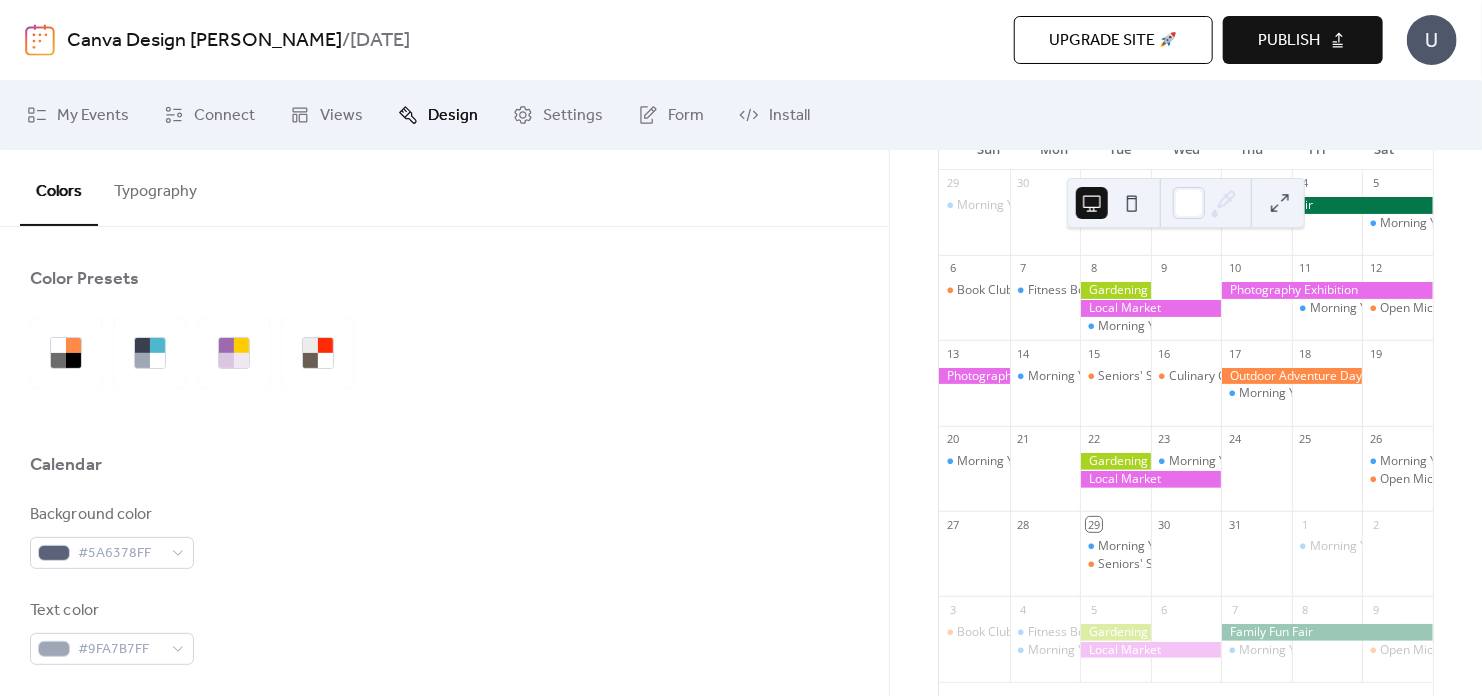 click at bounding box center [1132, 203] 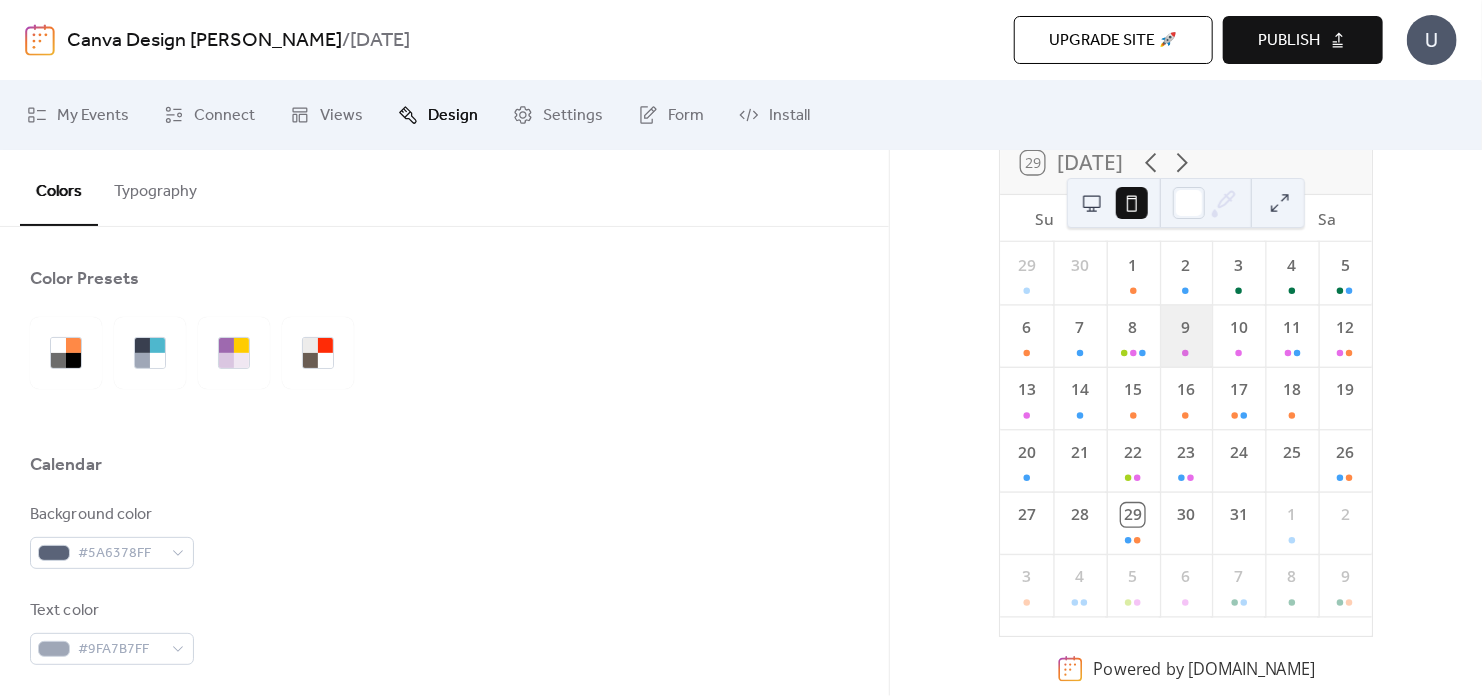 scroll, scrollTop: 171, scrollLeft: 0, axis: vertical 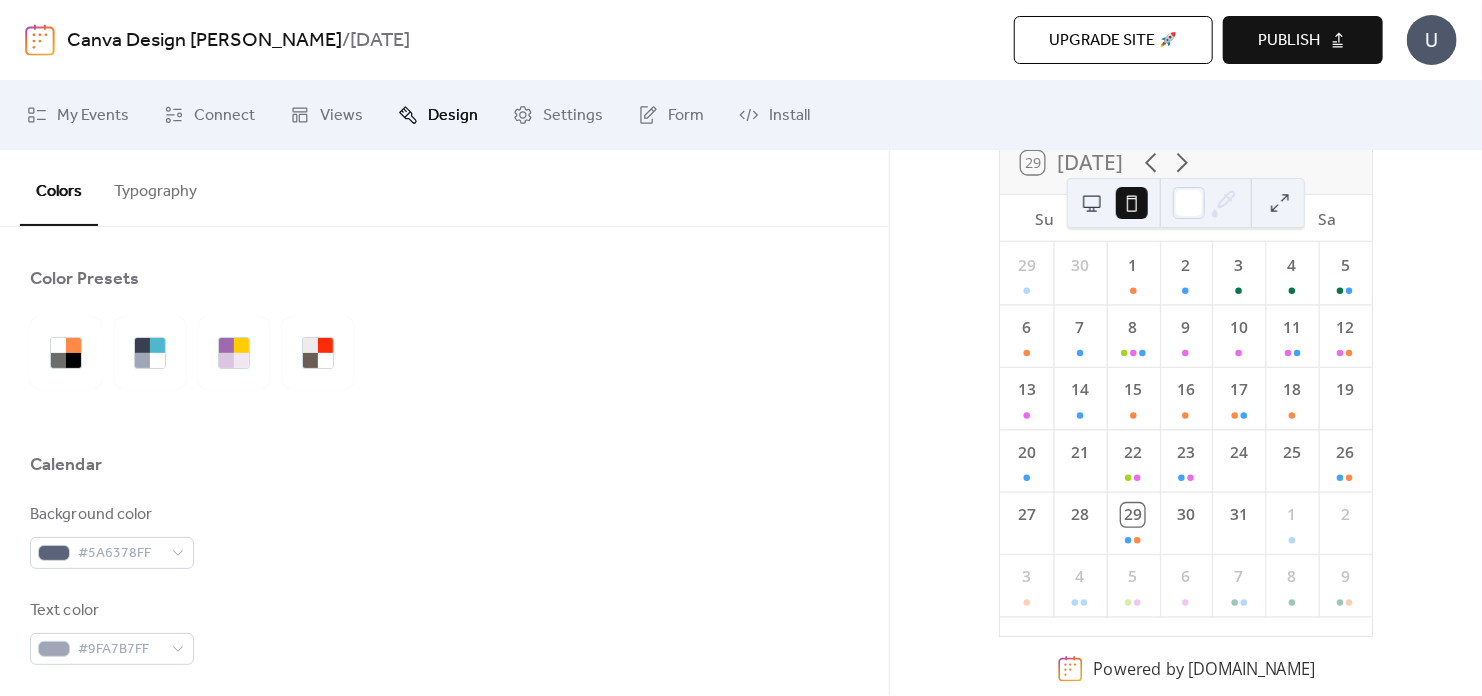 click on "25" at bounding box center [1292, 452] 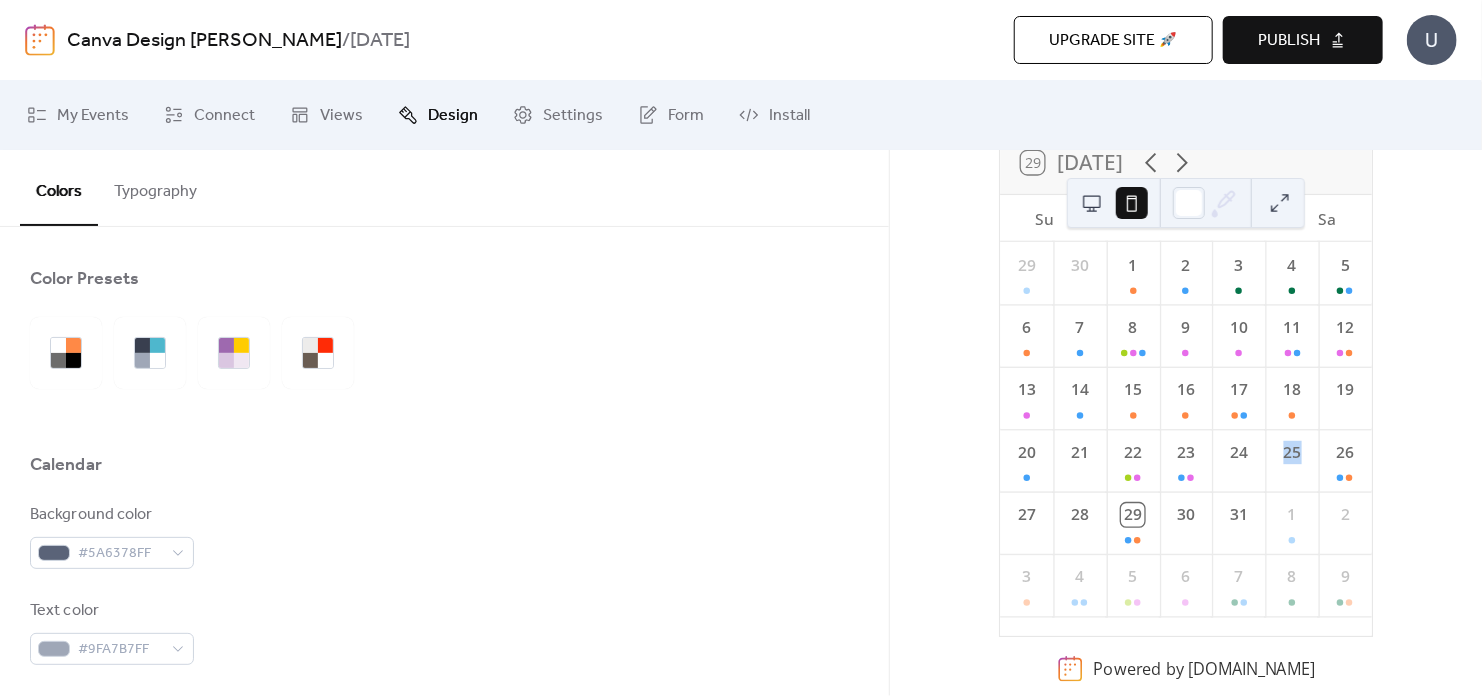 click on "25" at bounding box center (1292, 452) 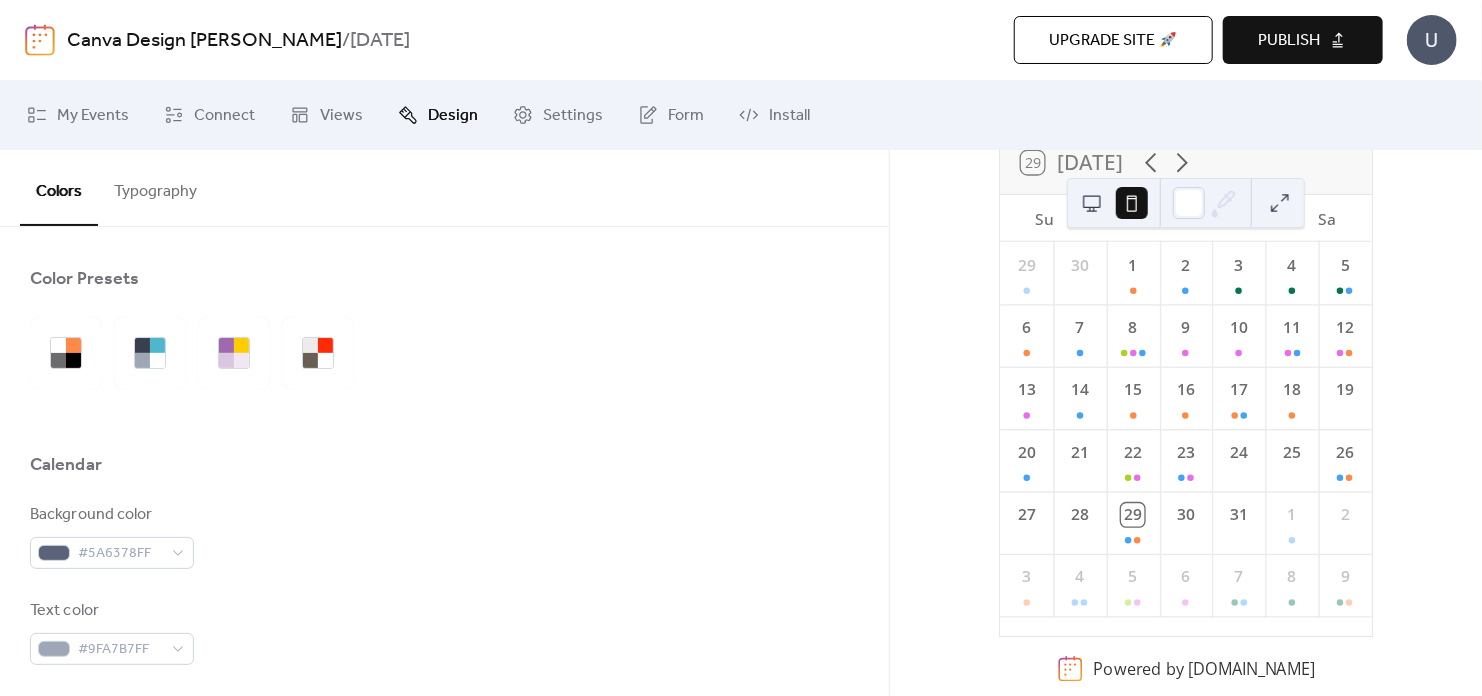 click on "25" at bounding box center (1292, 460) 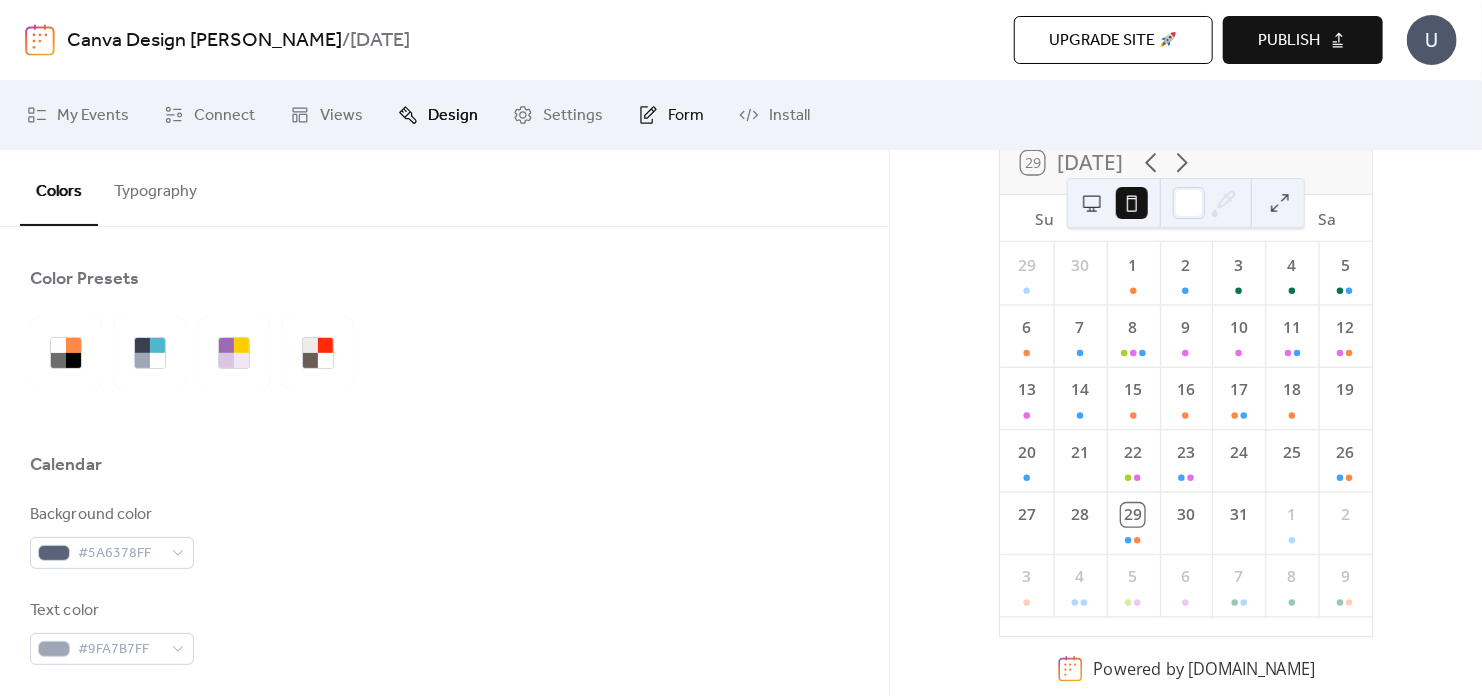 click on "Form" at bounding box center [671, 115] 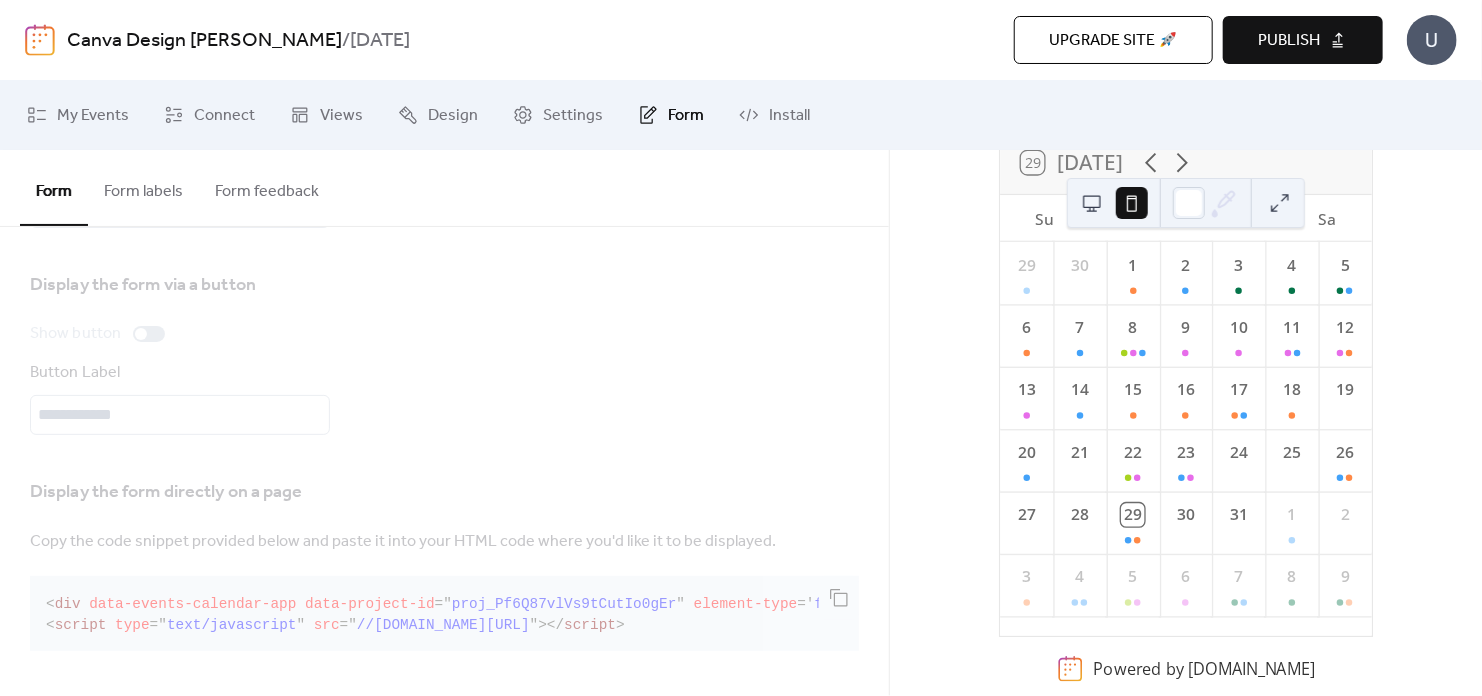 scroll, scrollTop: 165, scrollLeft: 0, axis: vertical 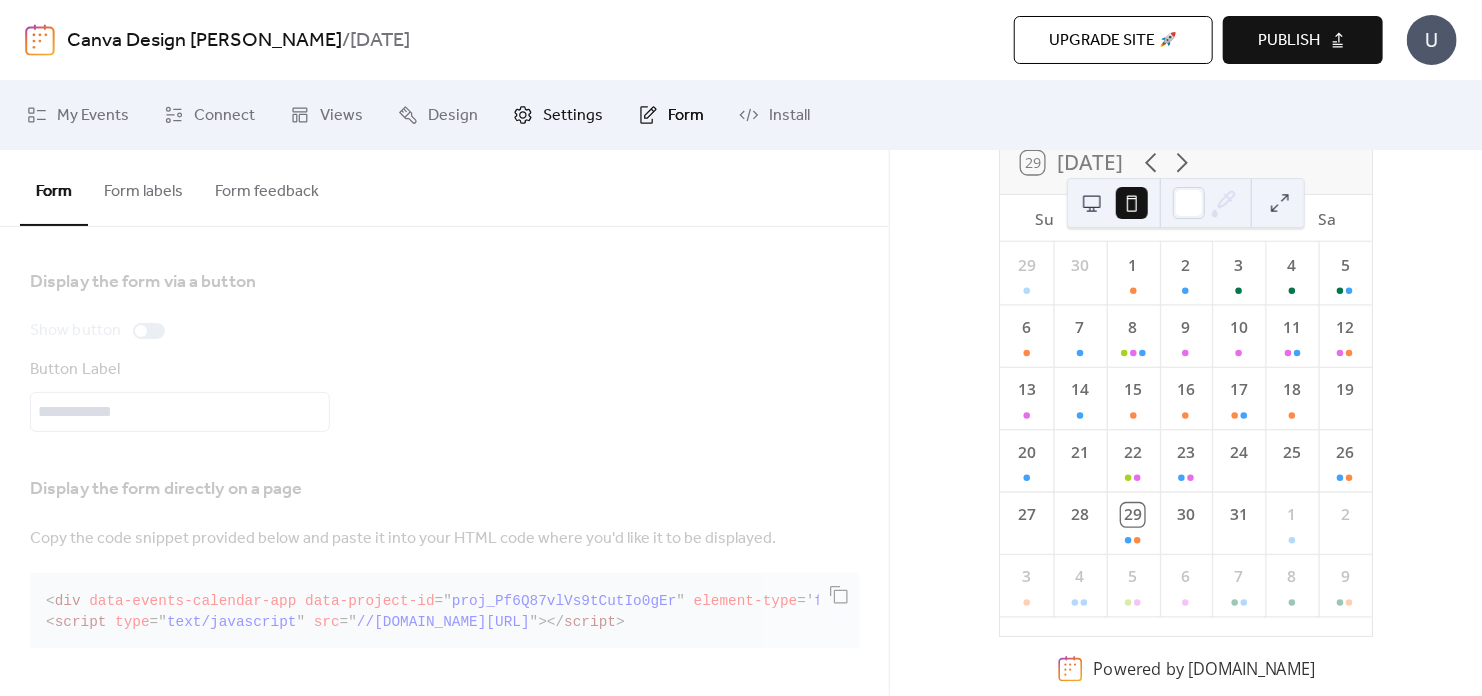 click on "Settings" at bounding box center [573, 116] 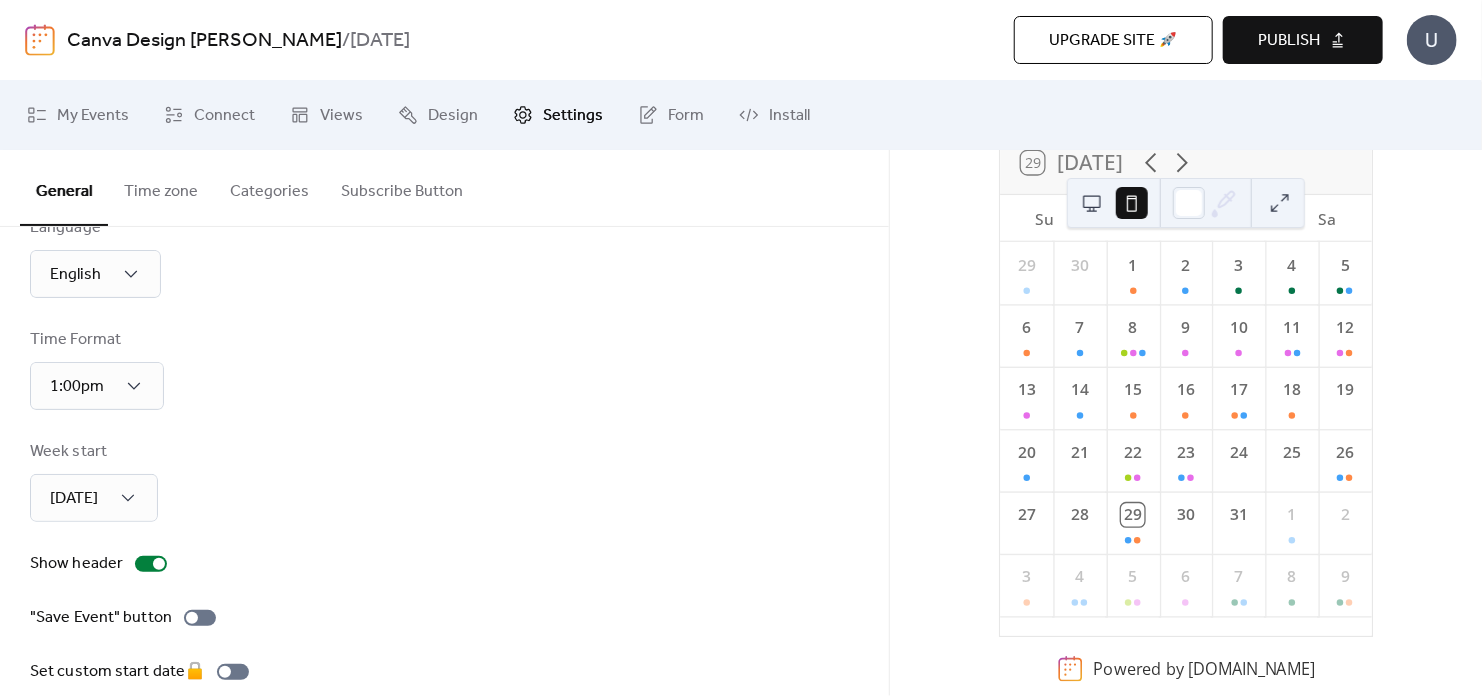 scroll, scrollTop: 0, scrollLeft: 0, axis: both 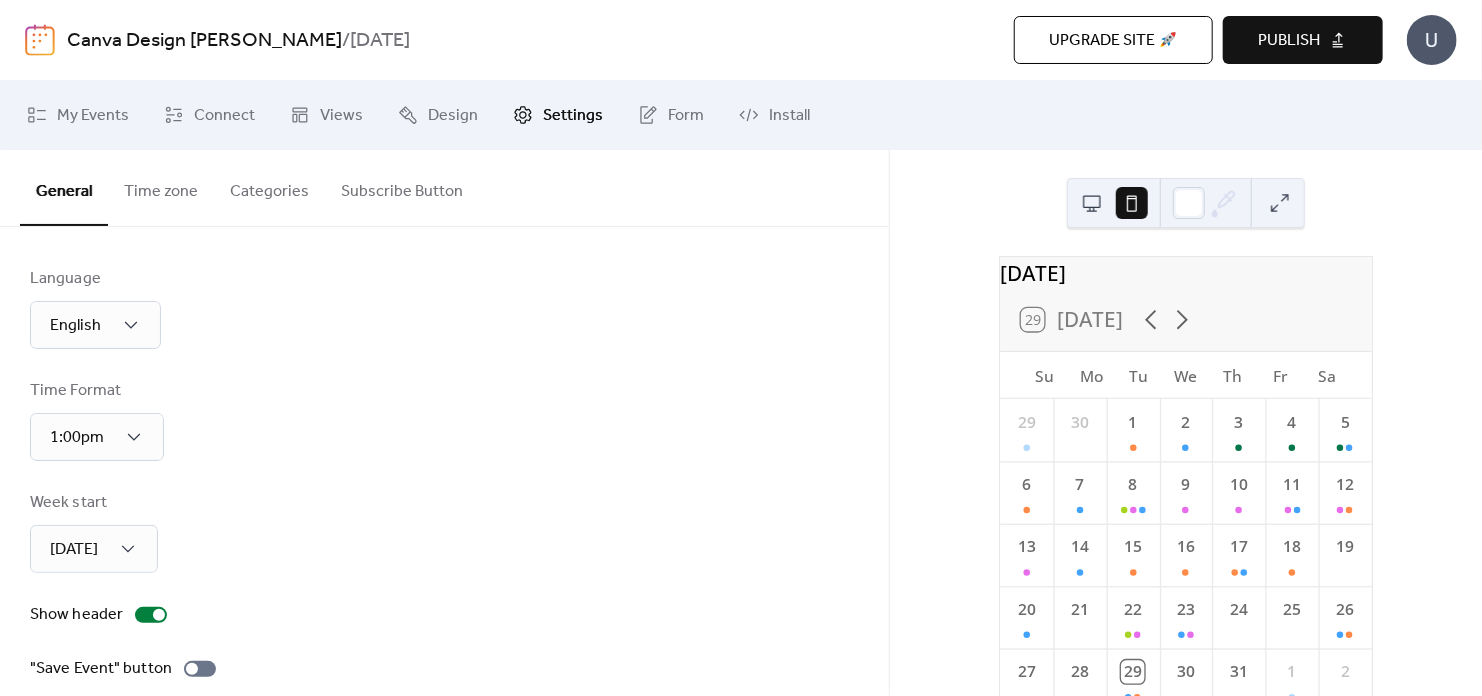 click on "[DATE]" at bounding box center [1186, 272] 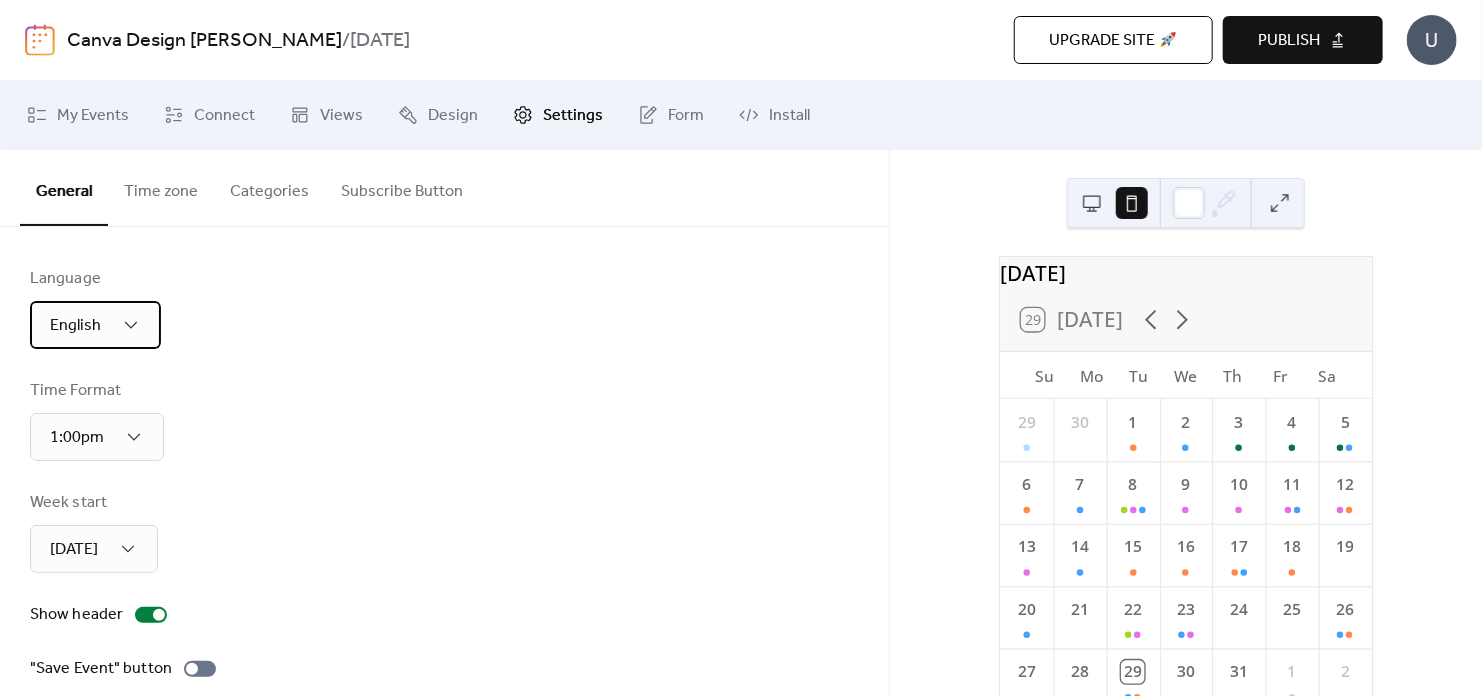 click on "English" at bounding box center [75, 325] 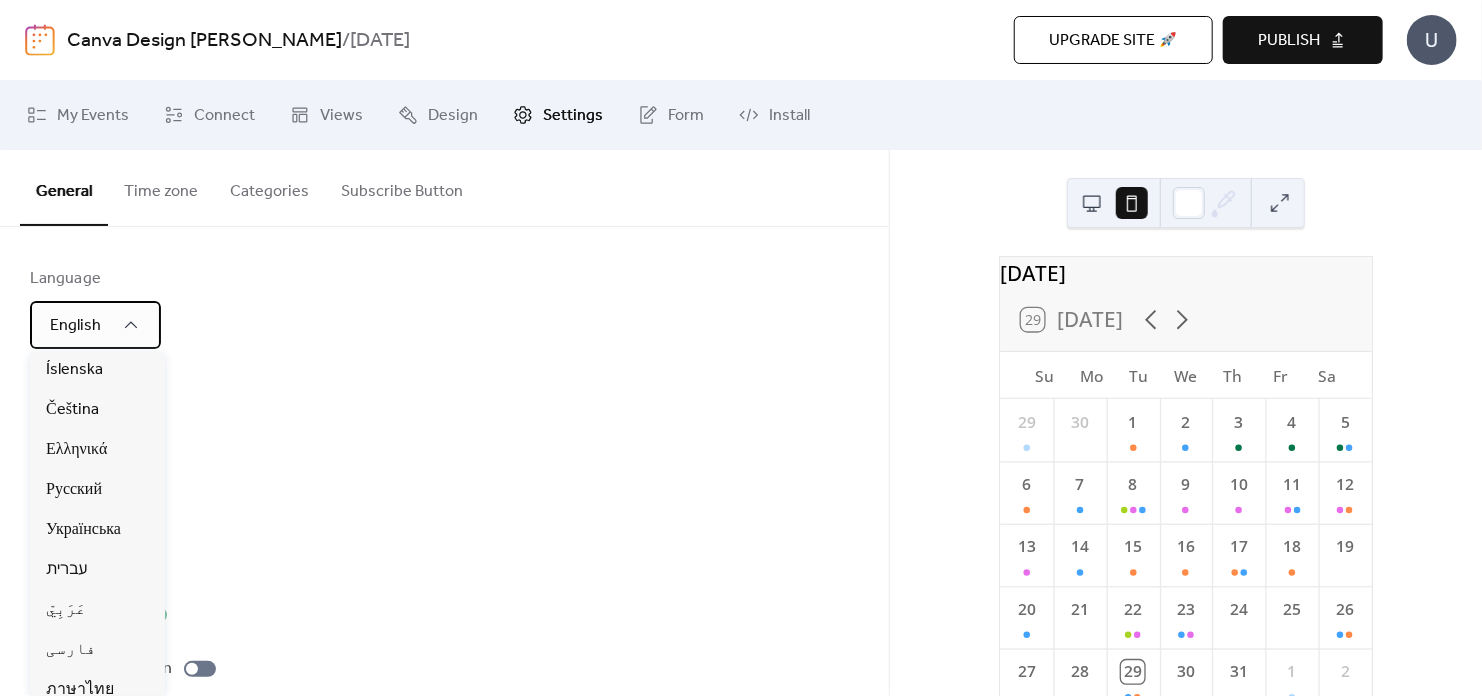 scroll, scrollTop: 936, scrollLeft: 0, axis: vertical 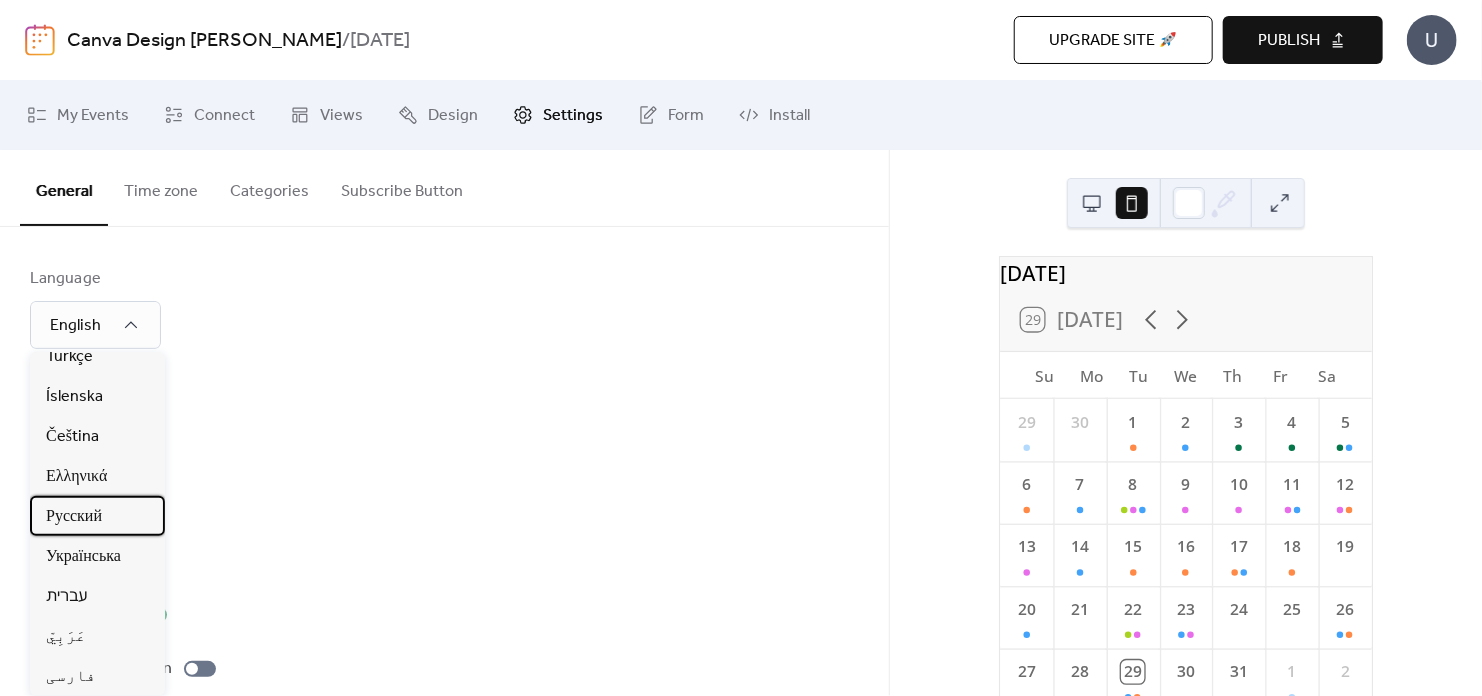 click on "Русский" at bounding box center (74, 517) 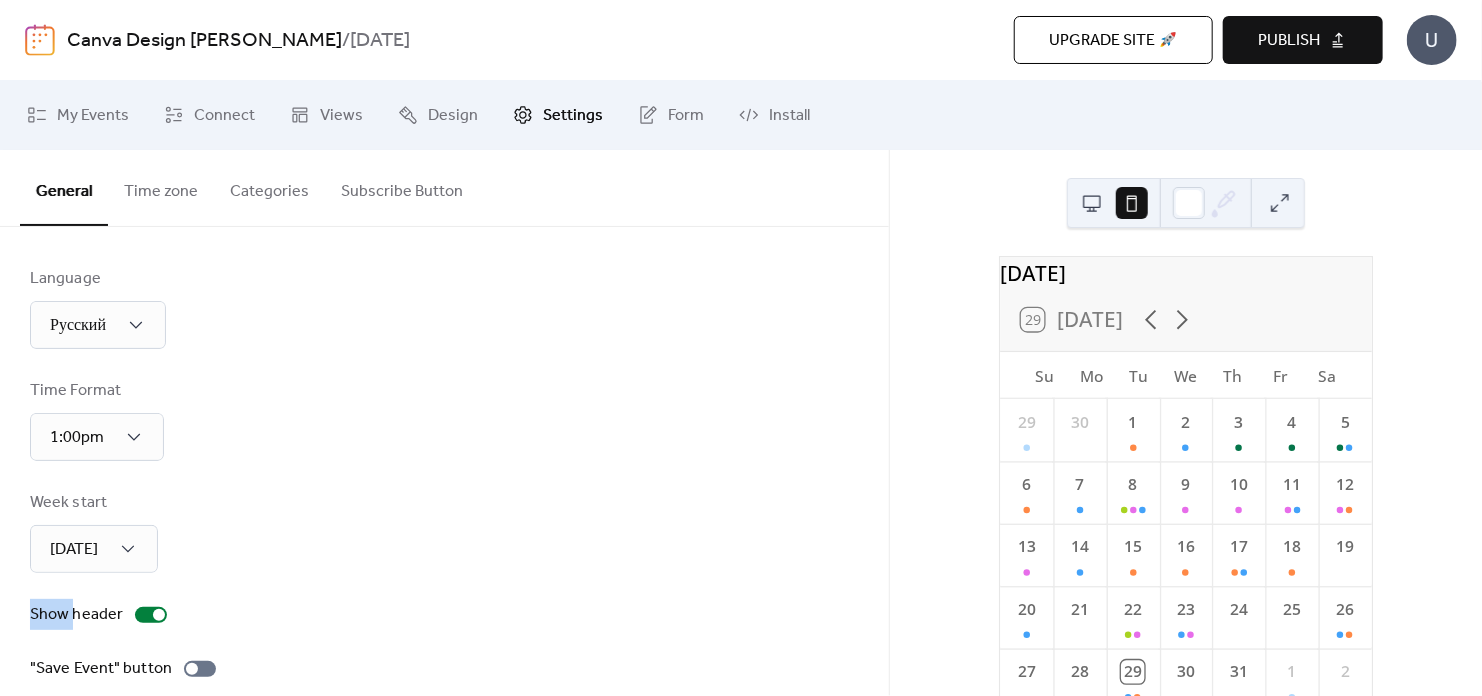 click on "Week start [DATE]" at bounding box center (94, 532) 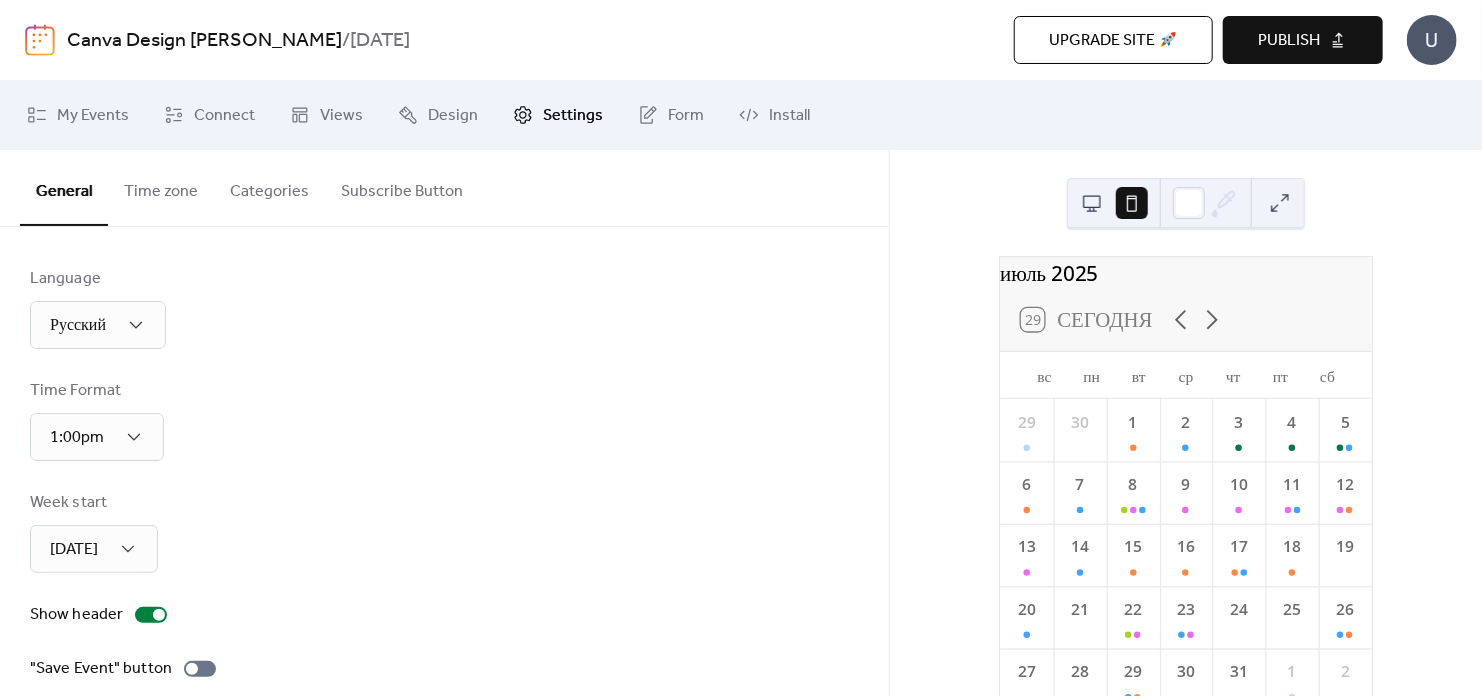 click on "Week start [DATE]" at bounding box center (444, 532) 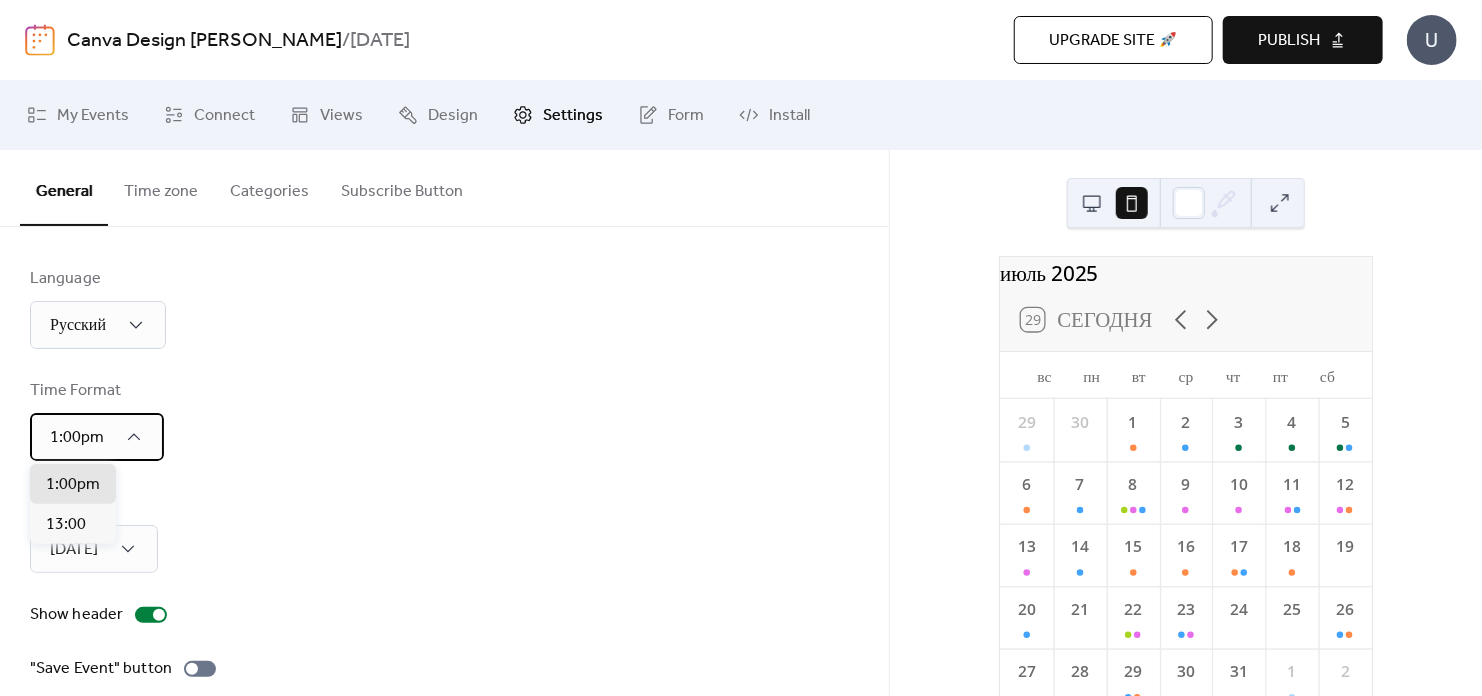 click on "1:00pm" at bounding box center (77, 437) 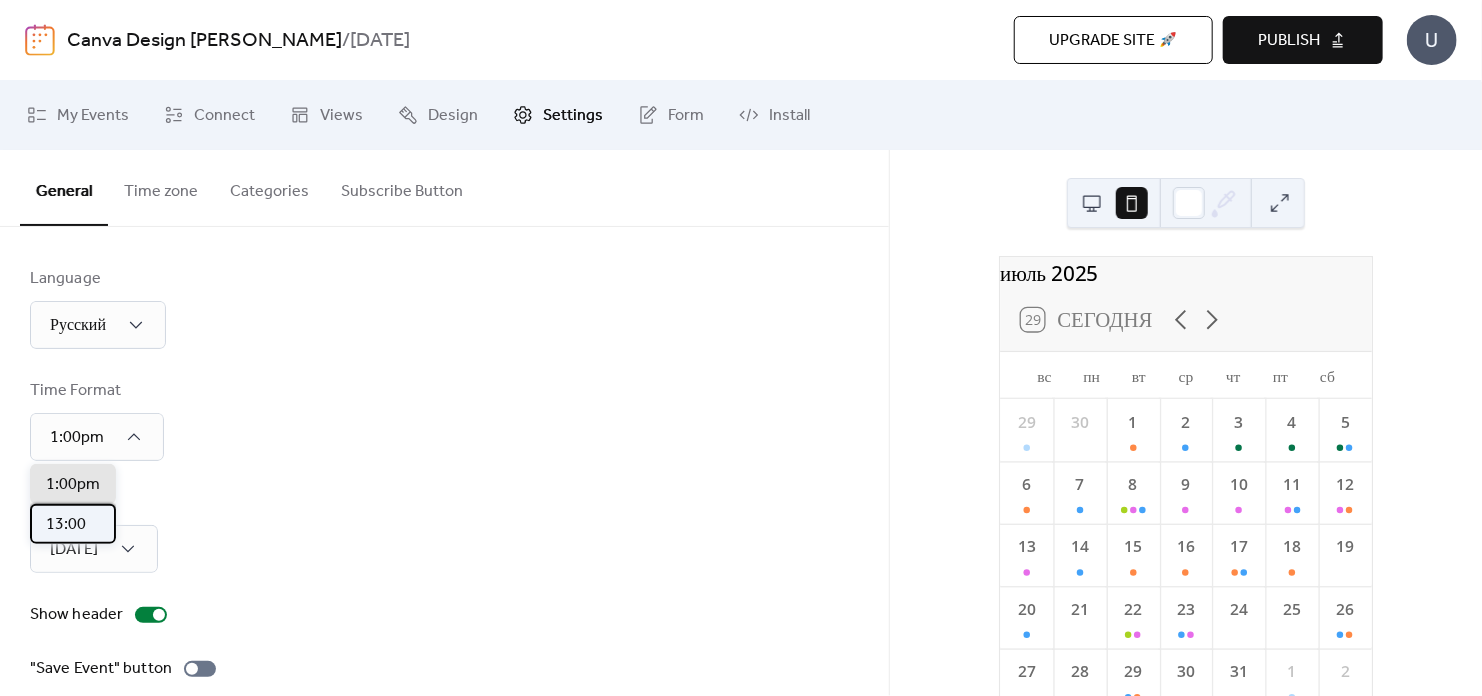 click on "13:00" at bounding box center [66, 525] 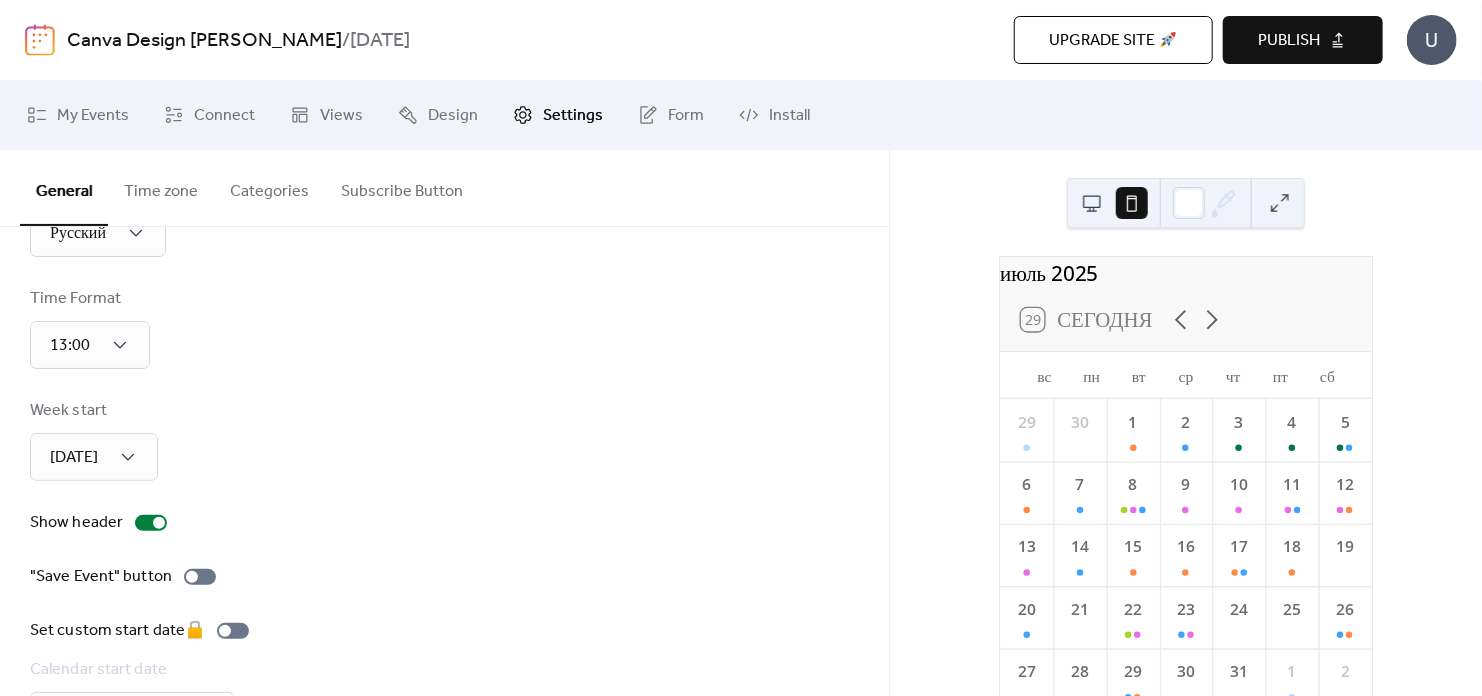 scroll, scrollTop: 100, scrollLeft: 0, axis: vertical 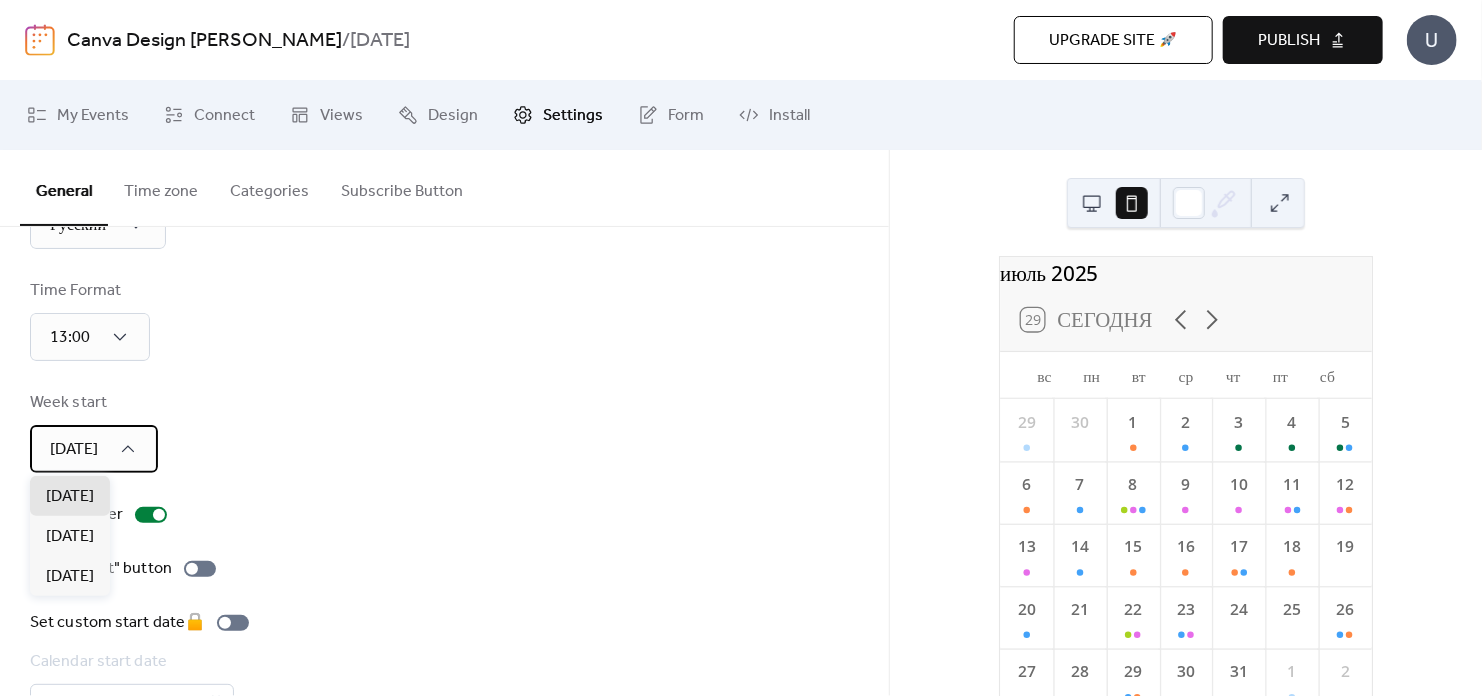 click on "[DATE]" at bounding box center (74, 449) 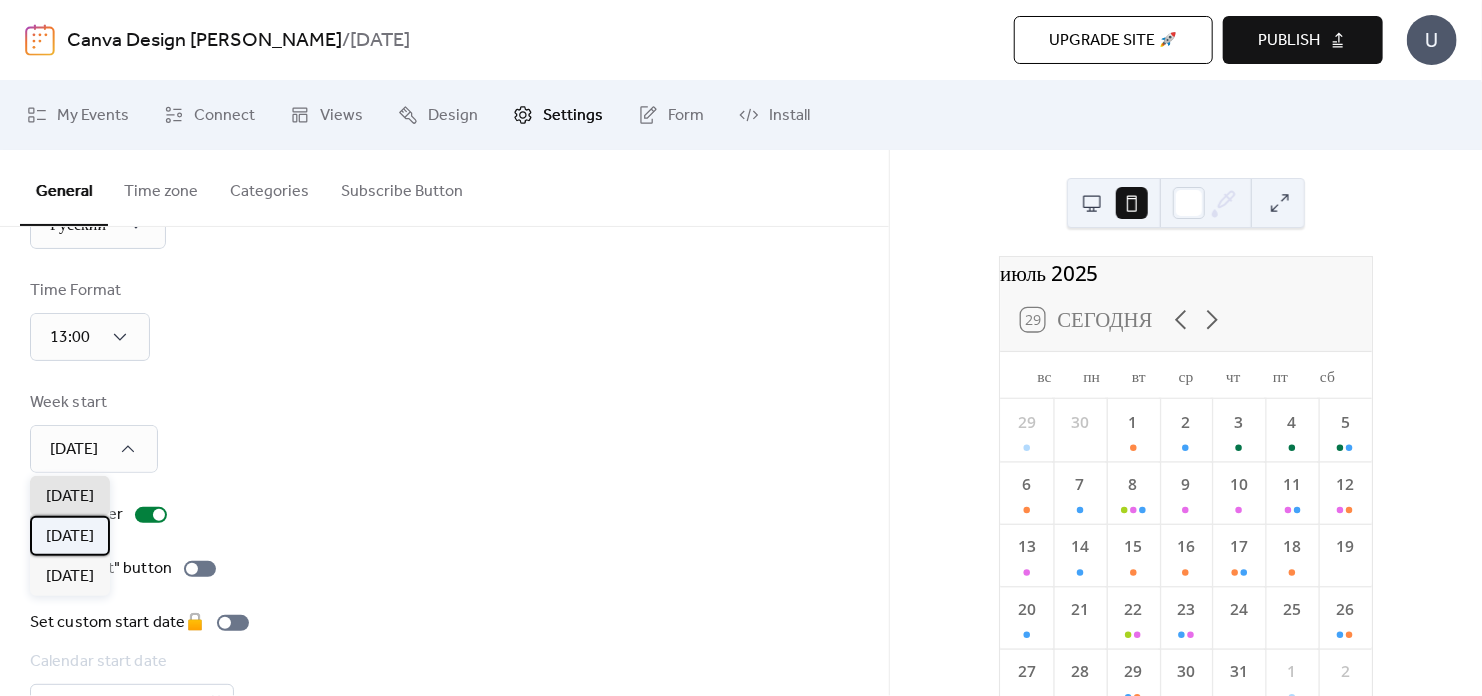 click on "[DATE]" at bounding box center (70, 537) 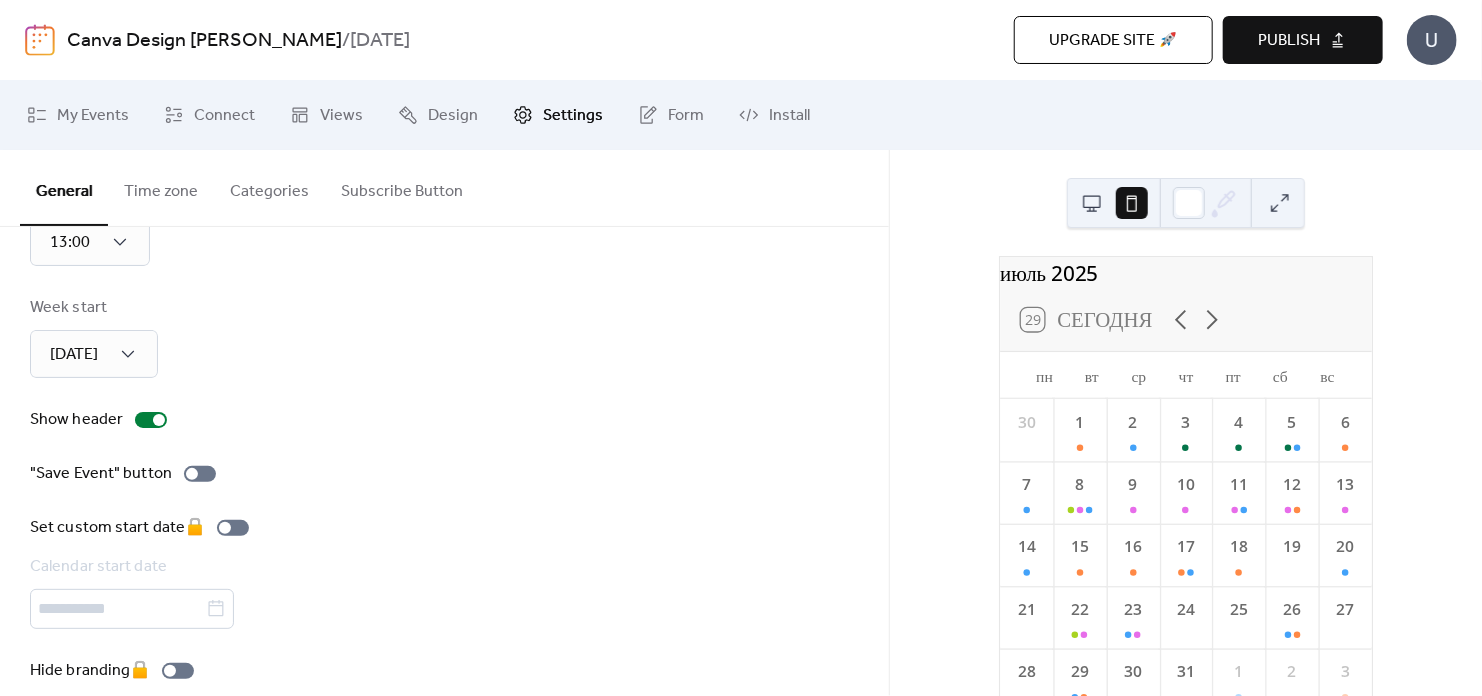 scroll, scrollTop: 200, scrollLeft: 0, axis: vertical 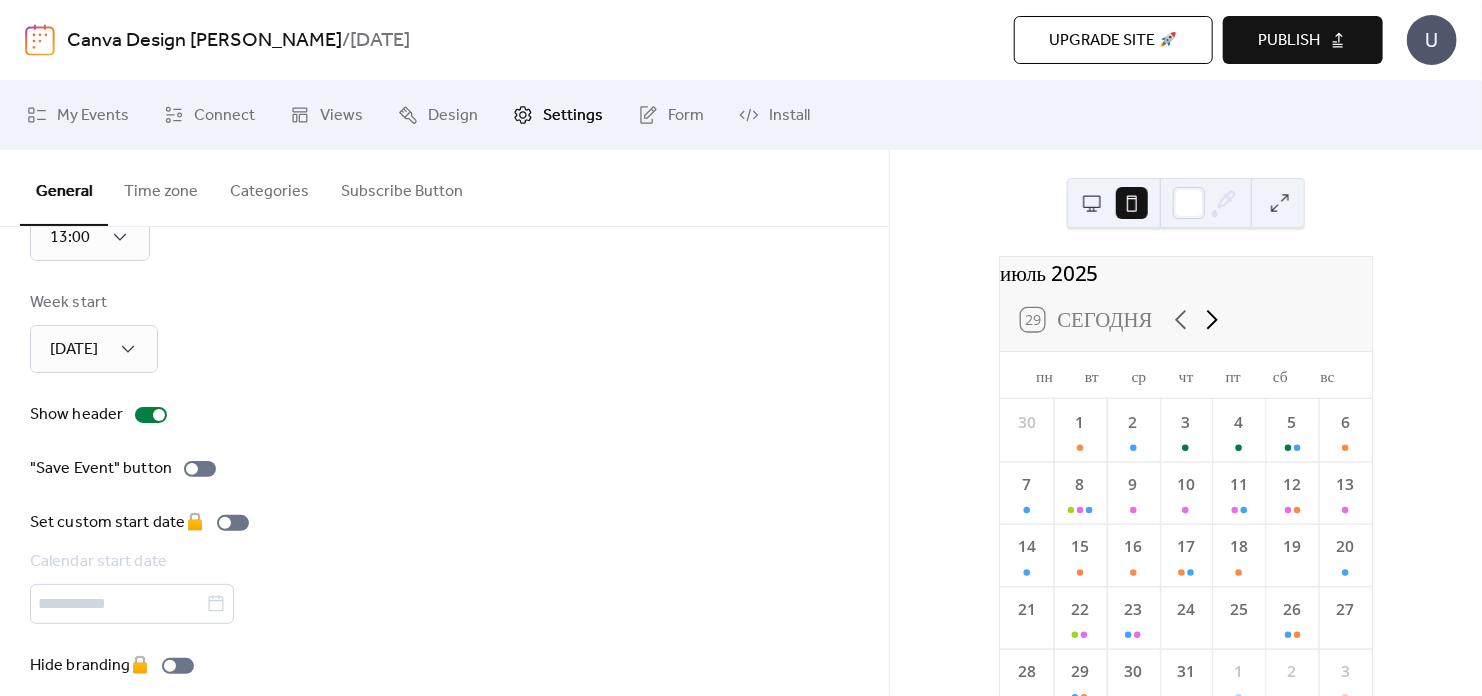 click 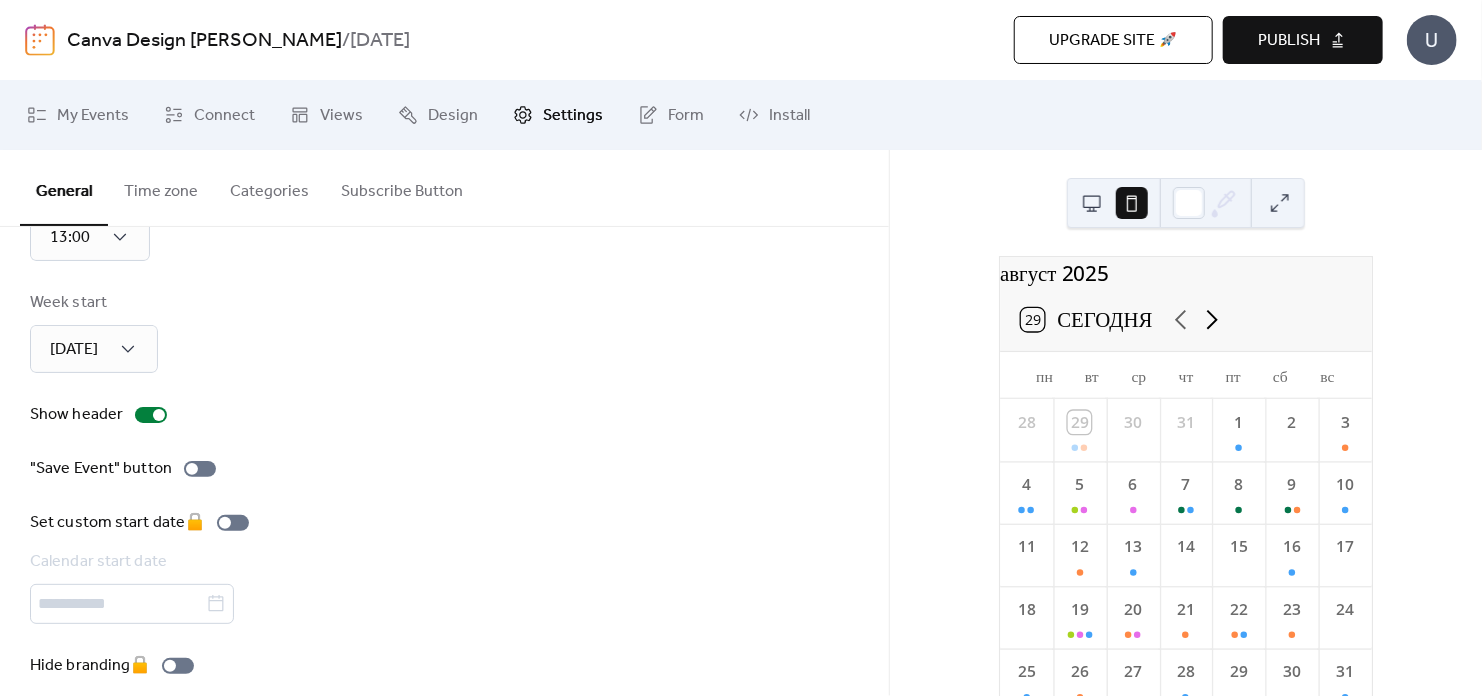 click 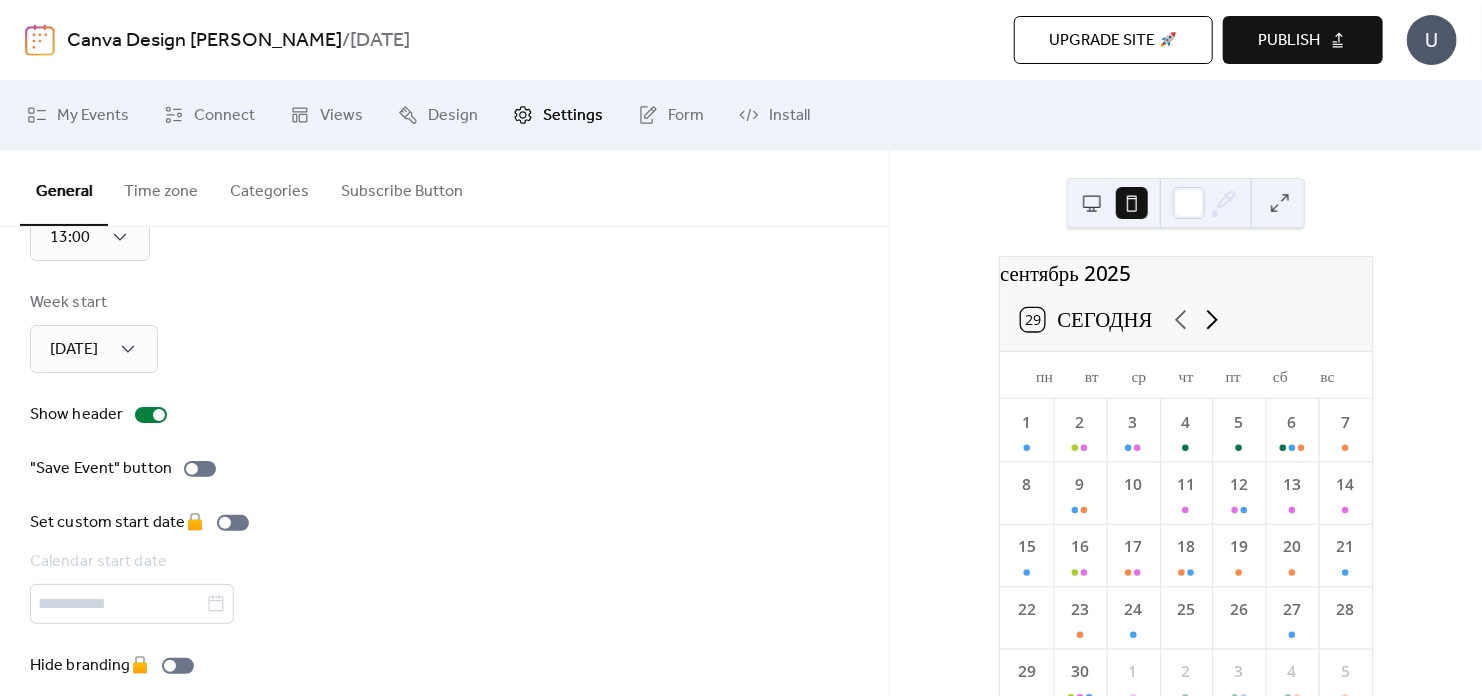 click 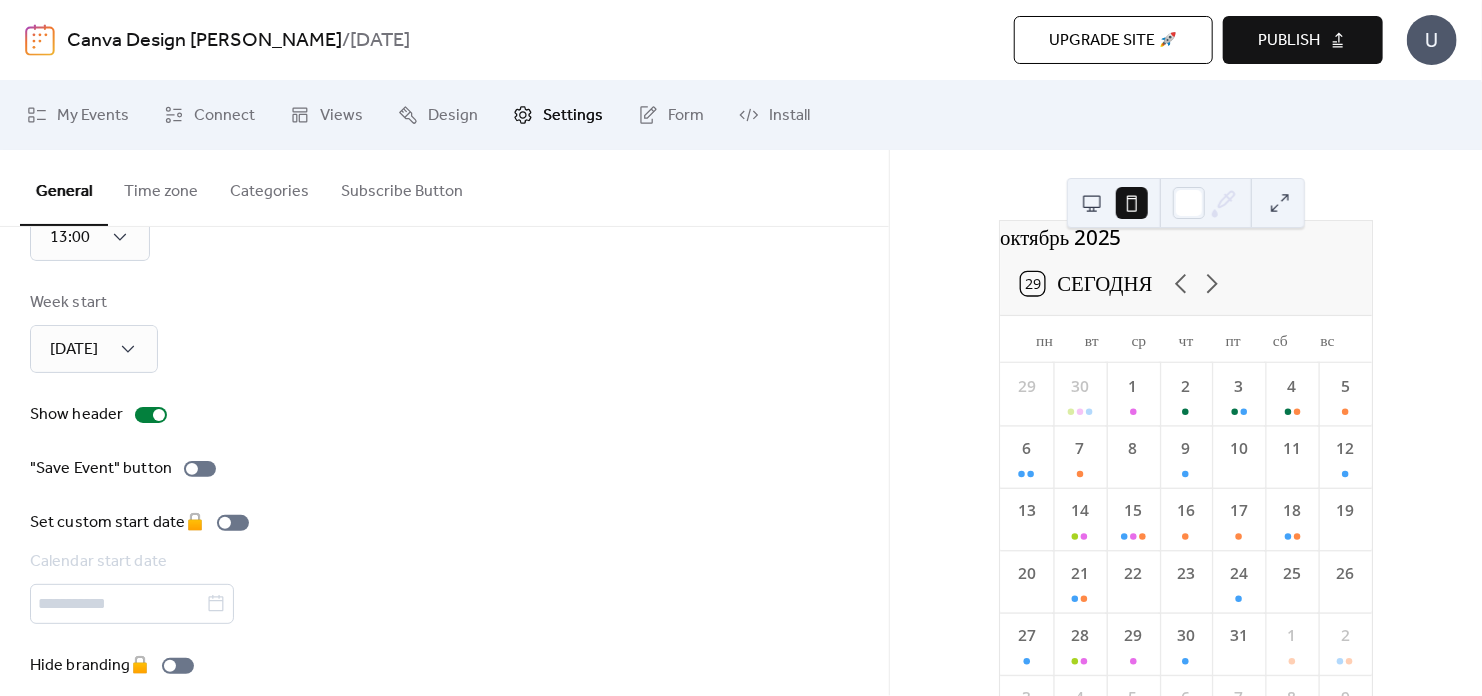 scroll, scrollTop: 100, scrollLeft: 0, axis: vertical 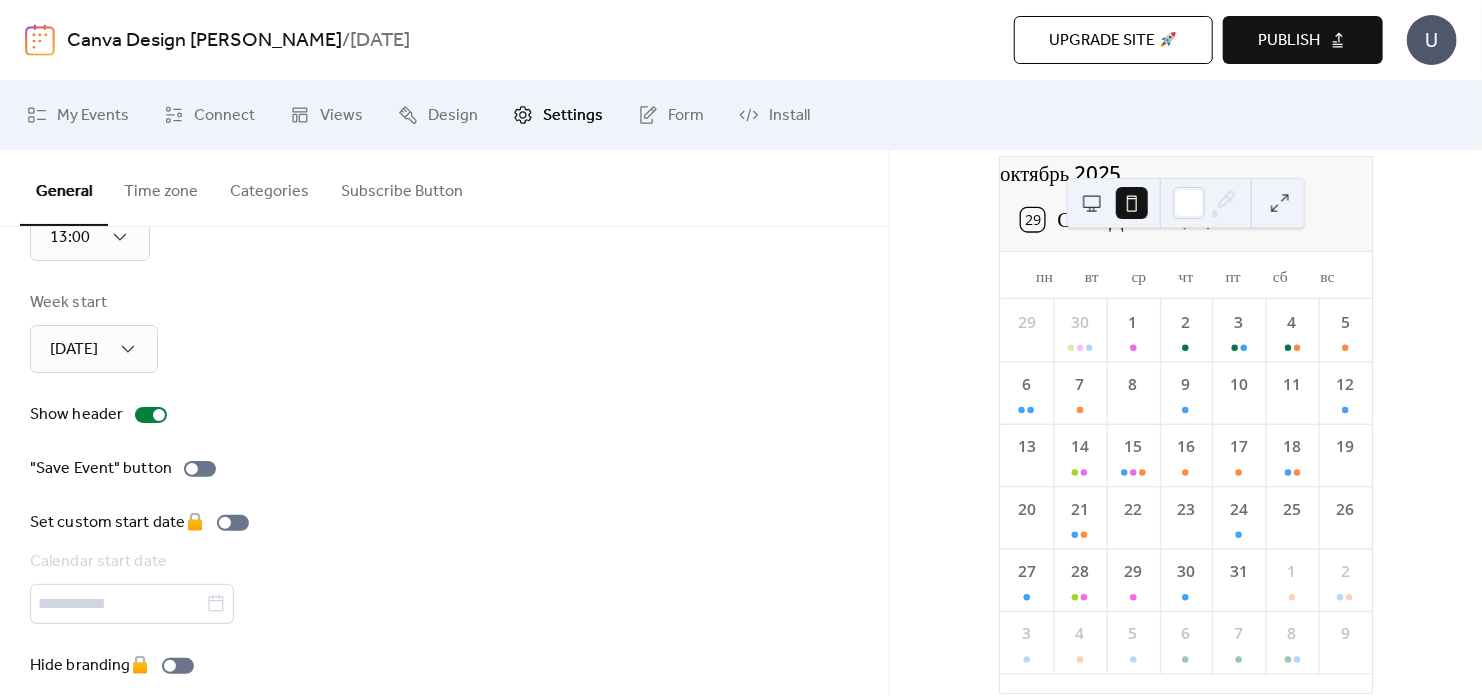 click on "25" at bounding box center [1292, 509] 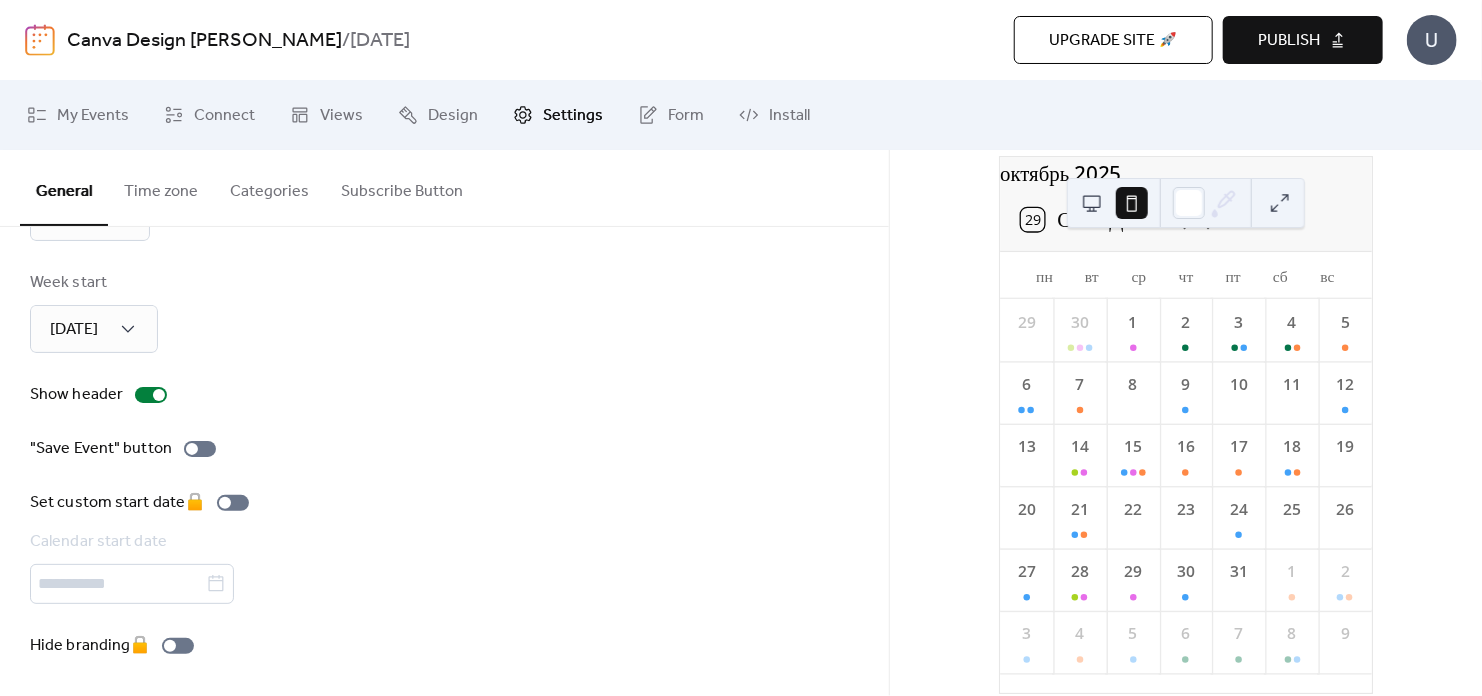 scroll, scrollTop: 221, scrollLeft: 0, axis: vertical 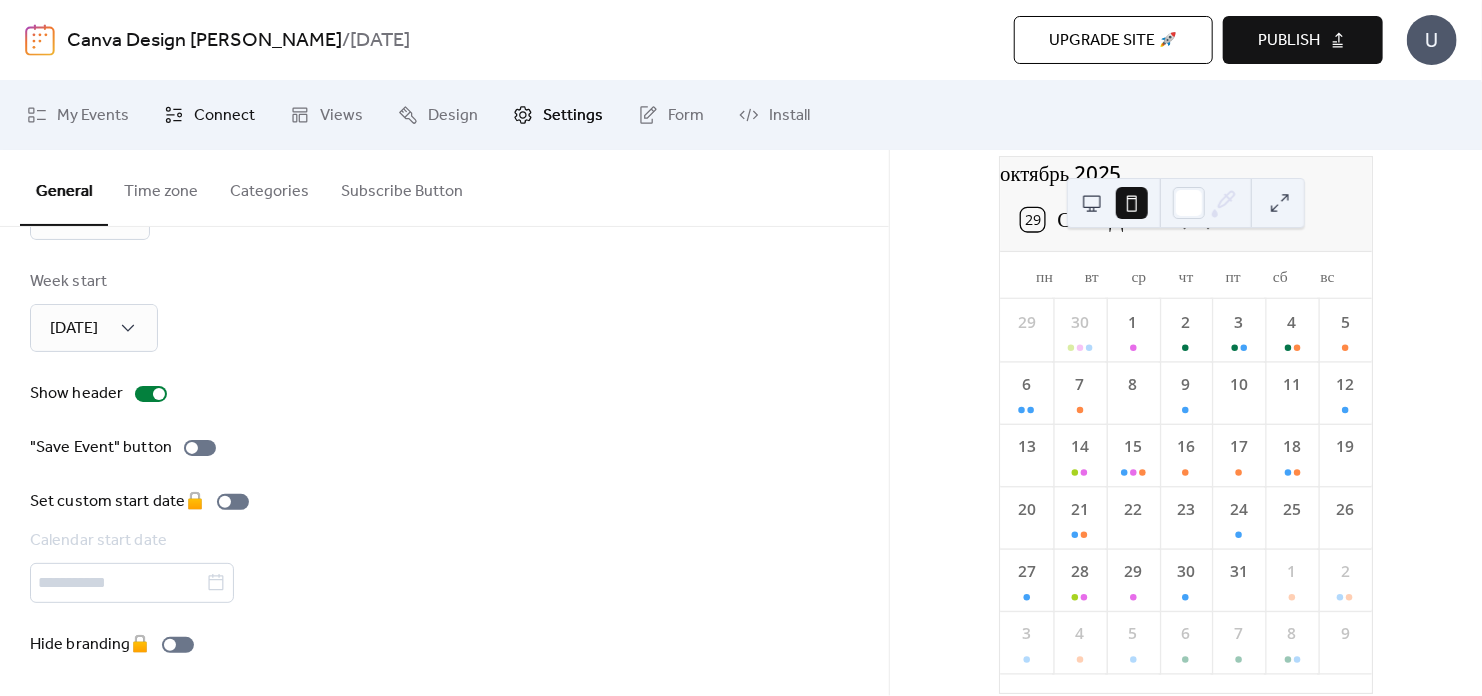 click on "Connect" at bounding box center (224, 116) 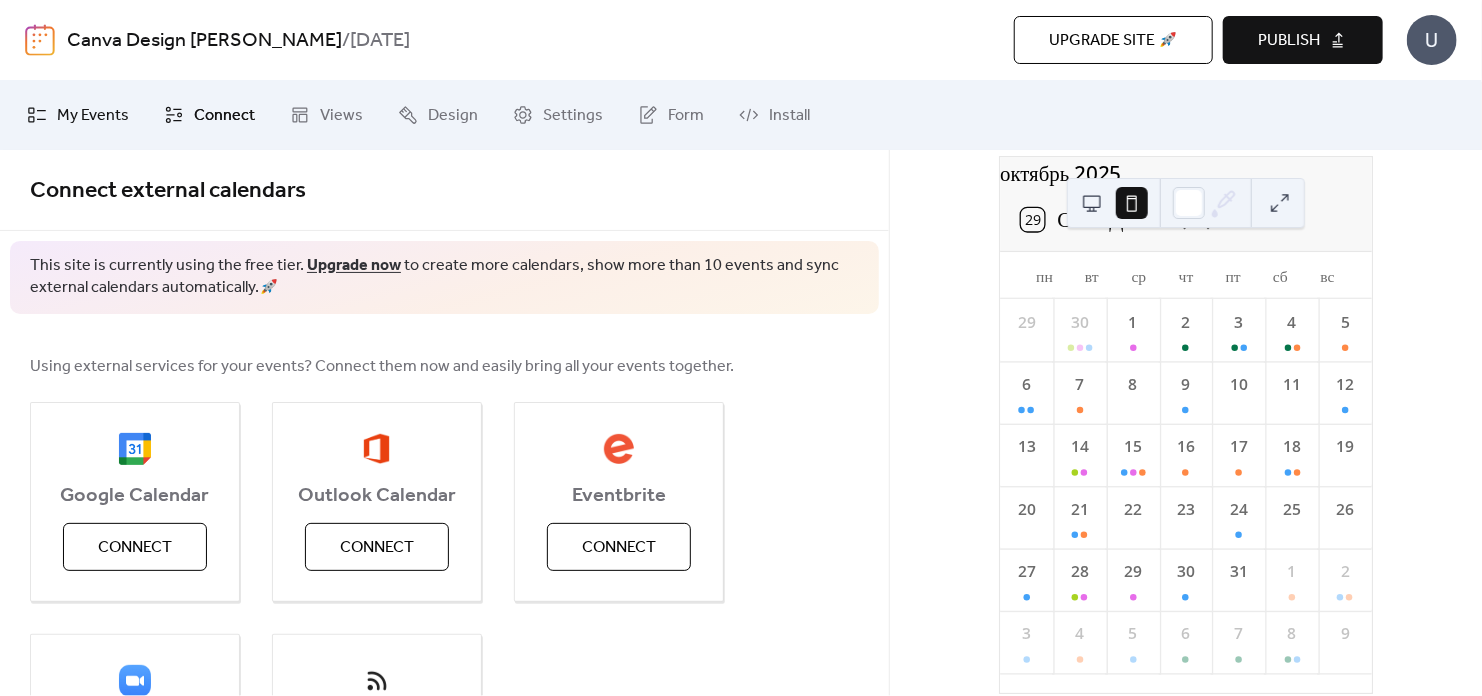 click on "My Events" at bounding box center (93, 116) 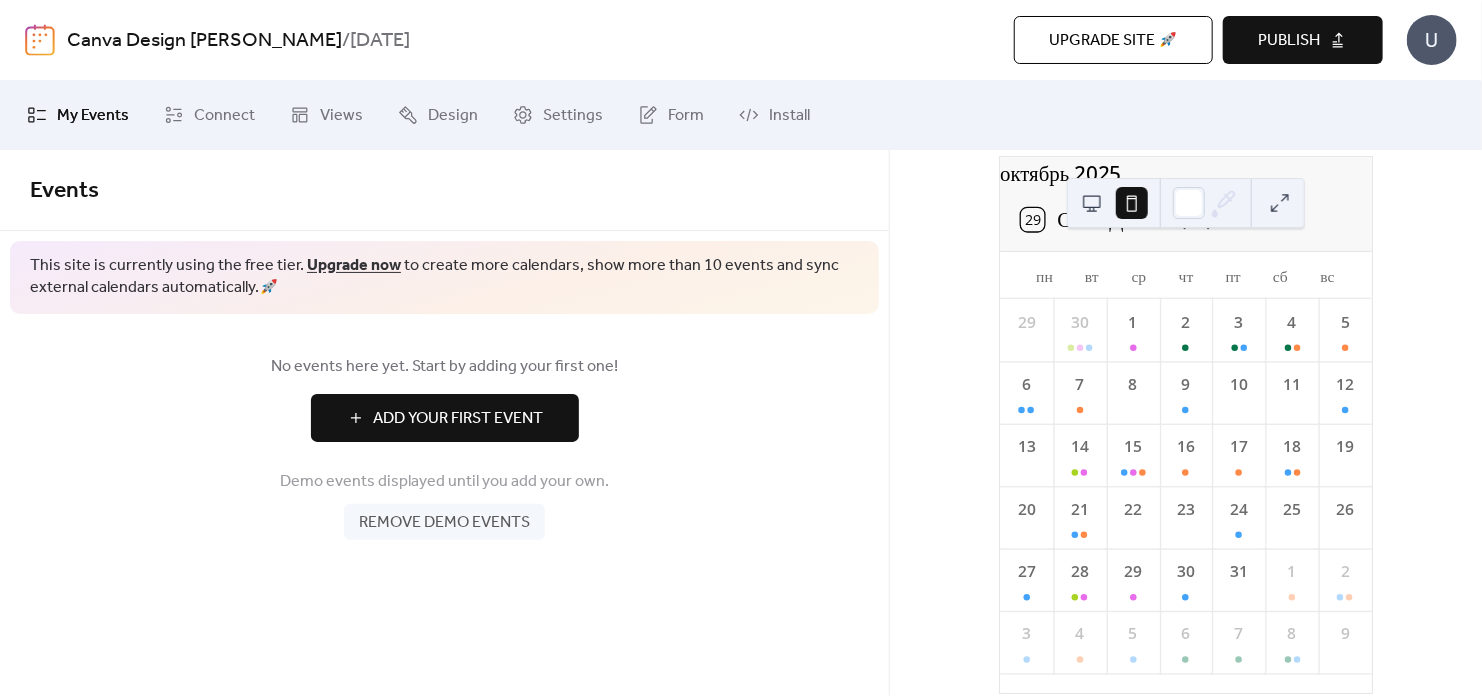 click on "Add Your First Event" at bounding box center (459, 419) 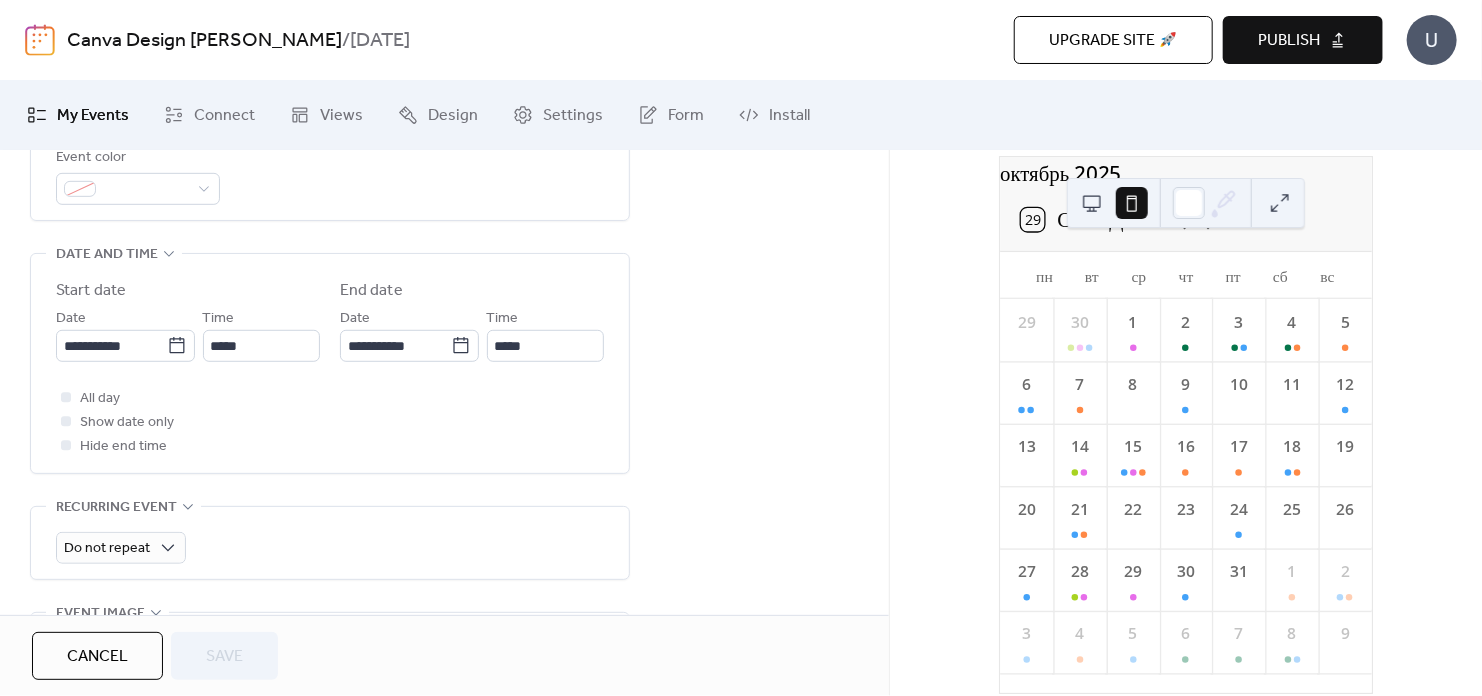 scroll, scrollTop: 600, scrollLeft: 0, axis: vertical 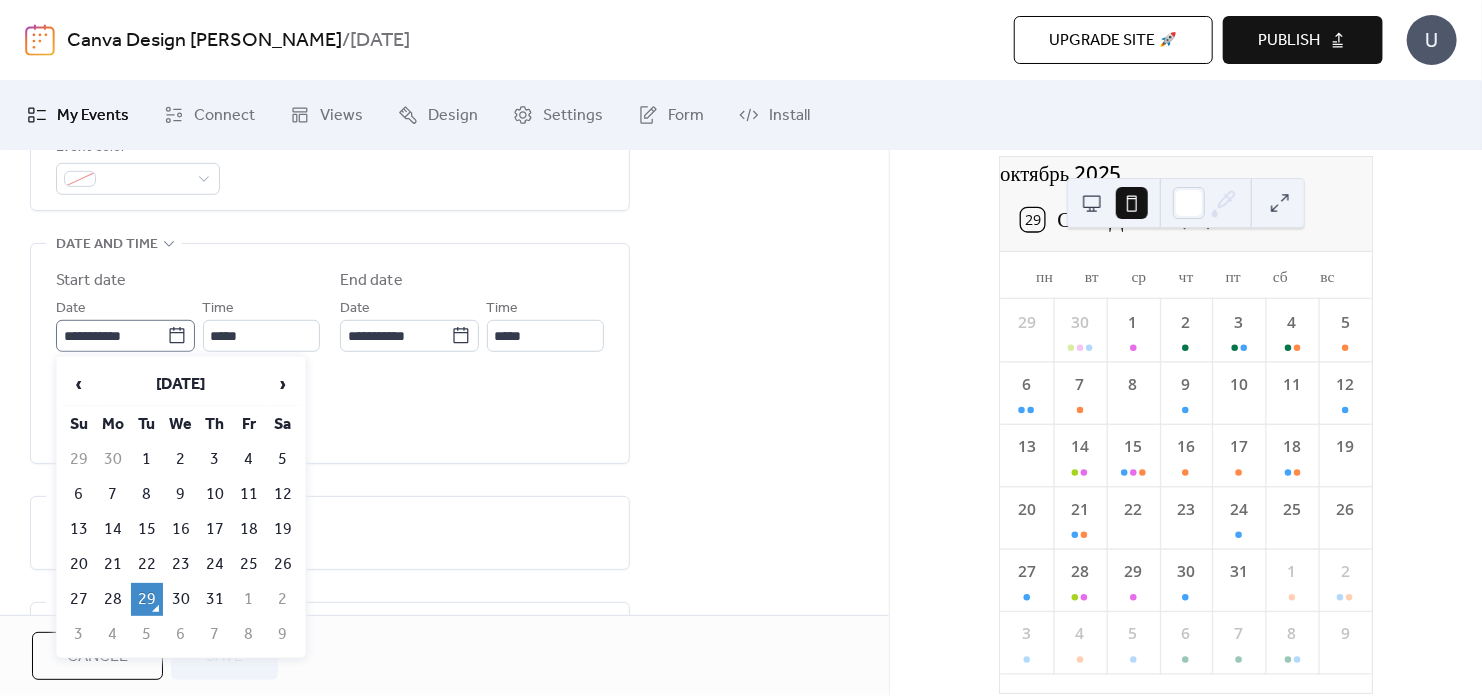 click 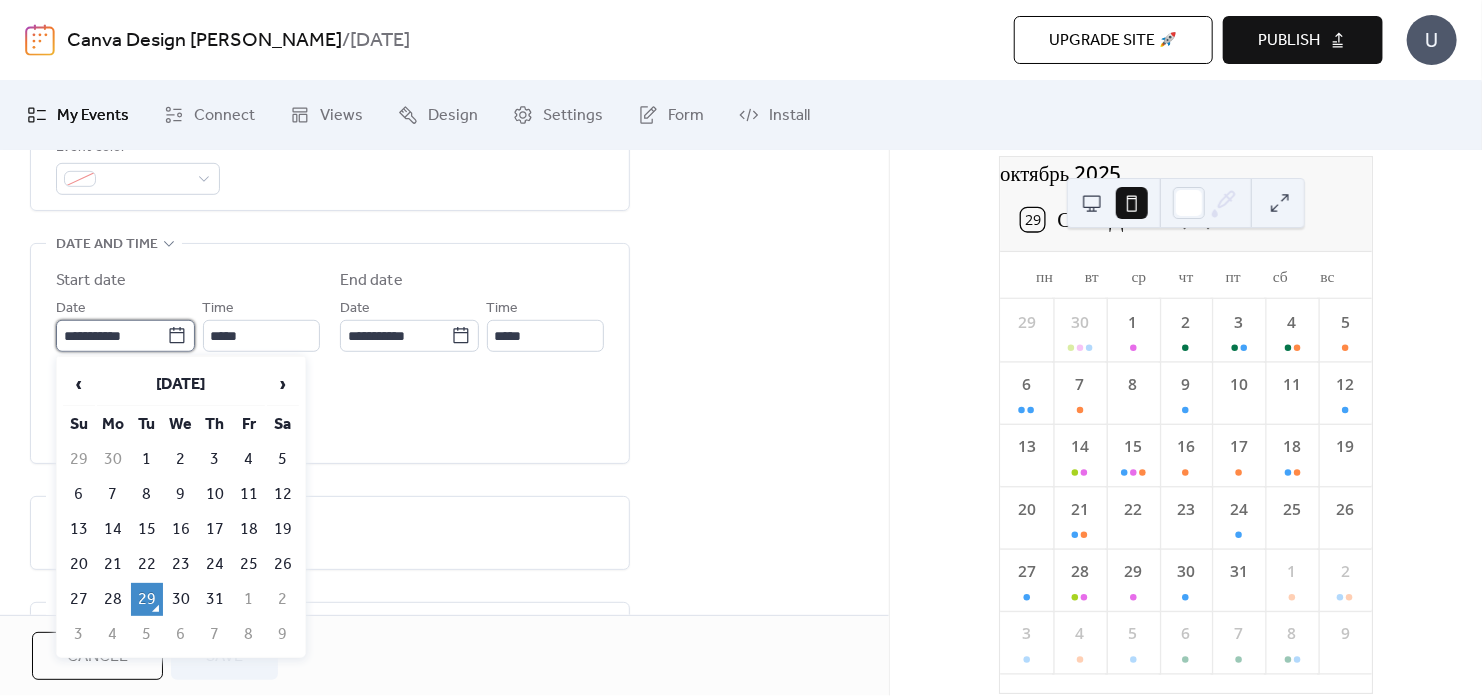 click on "**********" at bounding box center [111, 336] 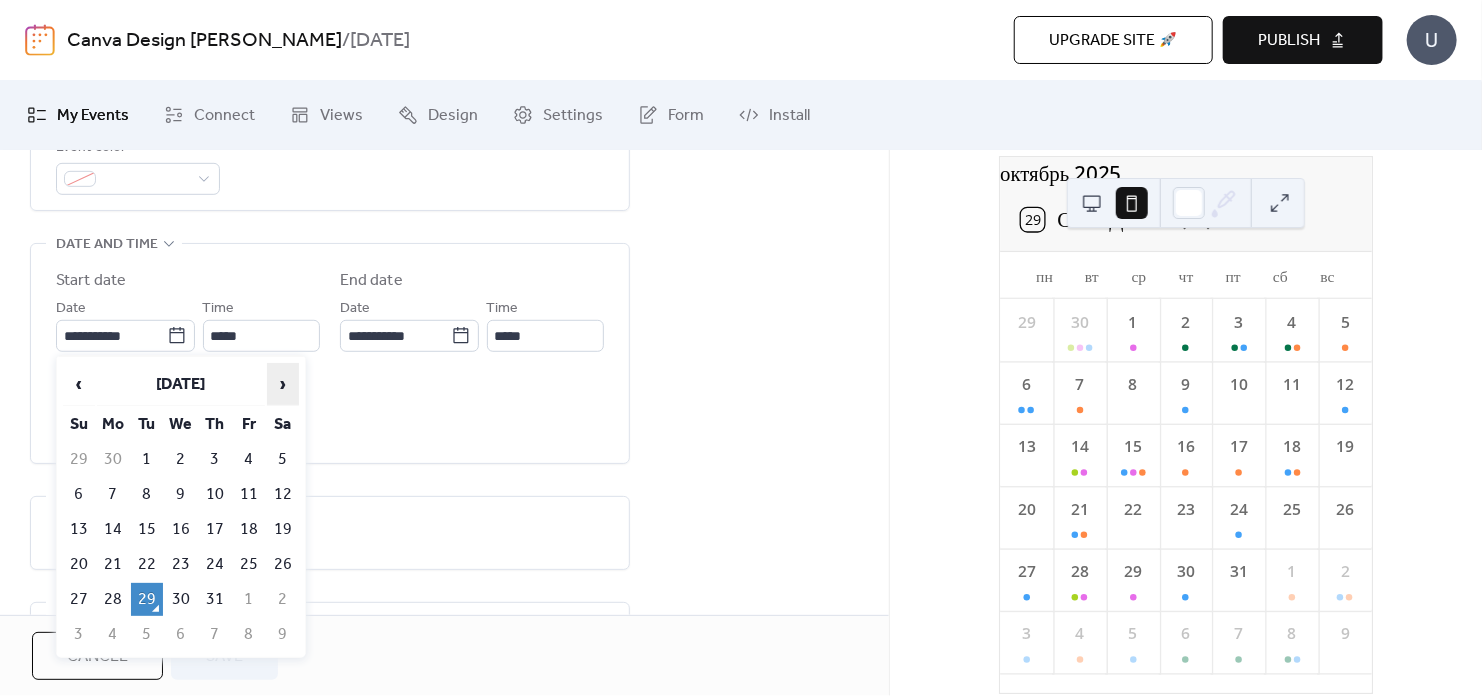 click on "›" at bounding box center [283, 384] 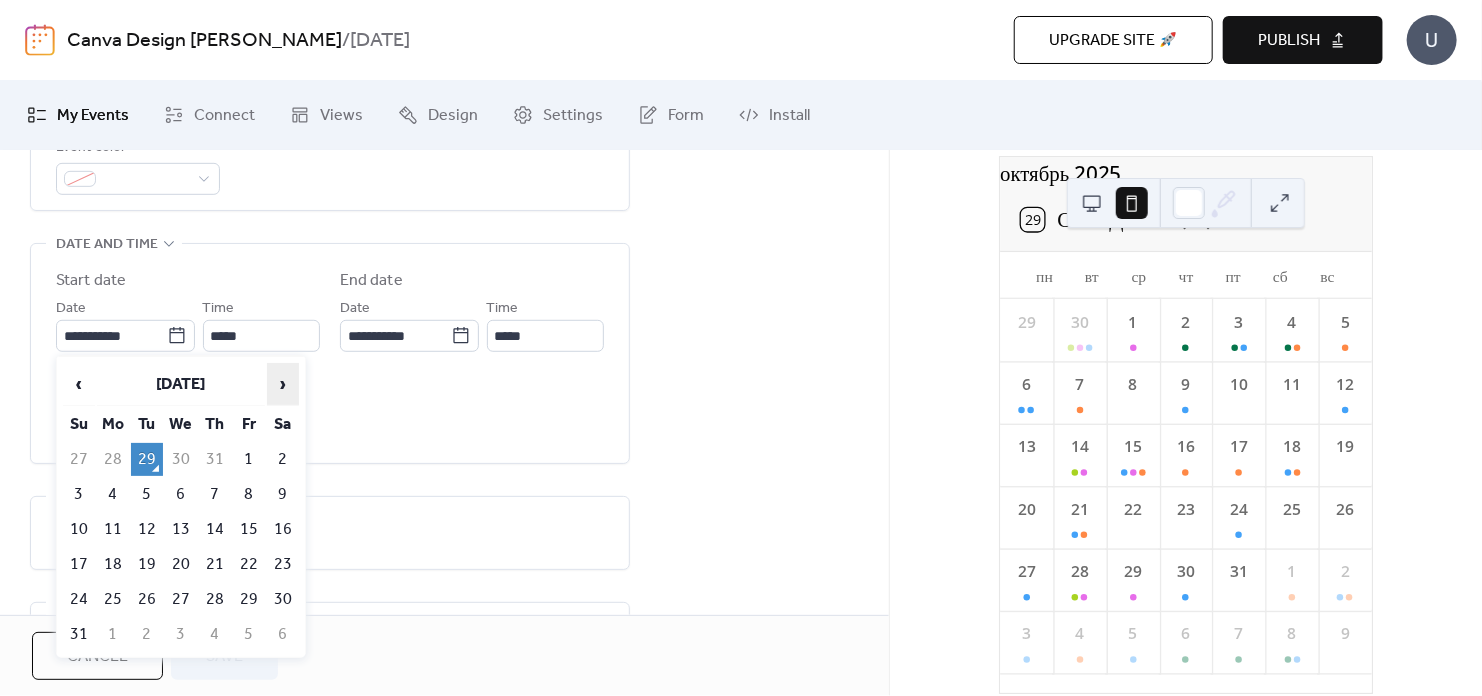 click on "›" at bounding box center [283, 384] 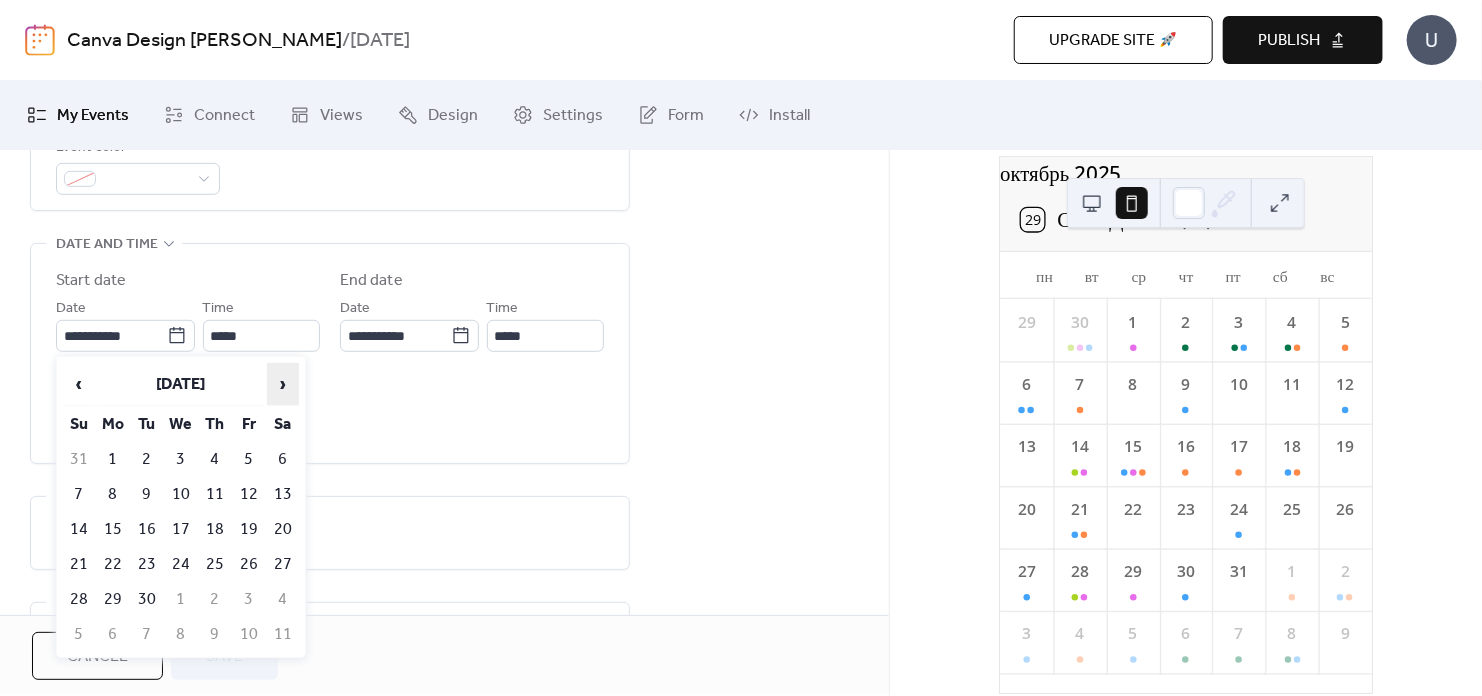 click on "›" at bounding box center [283, 384] 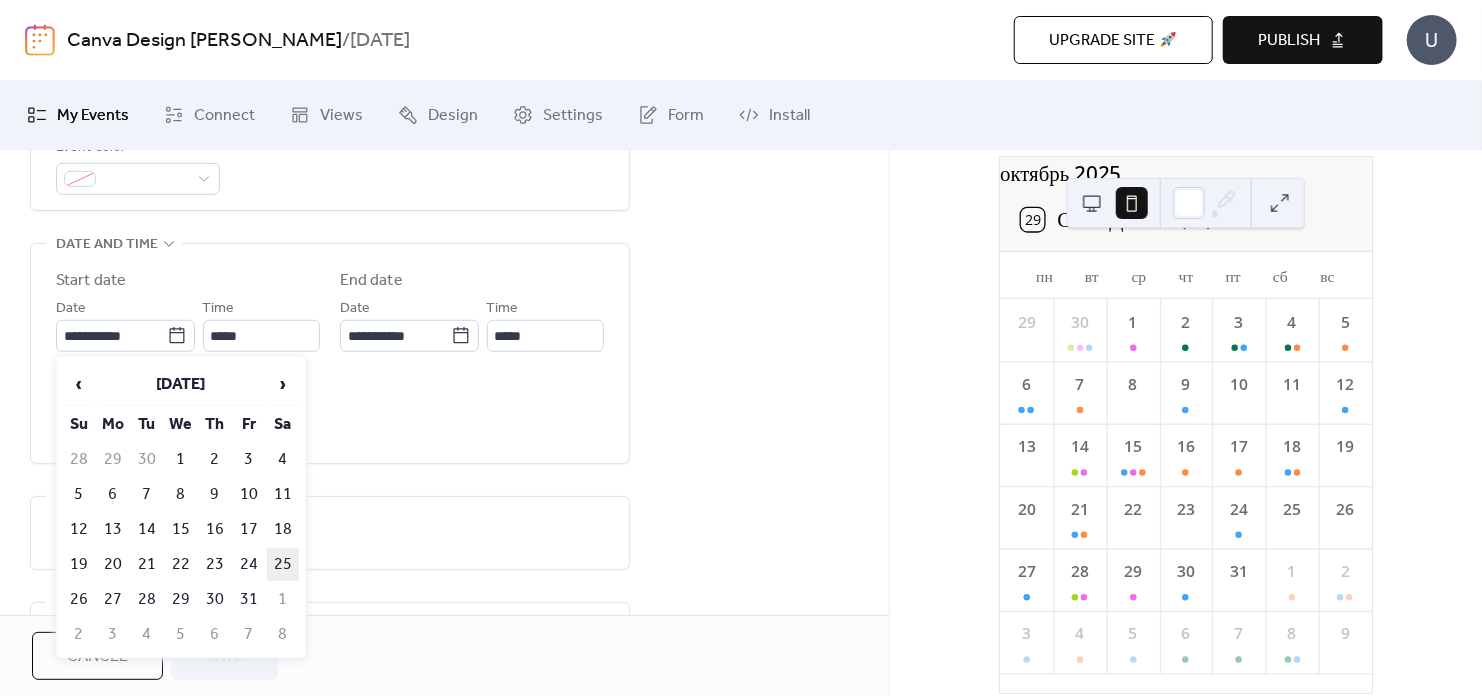click on "25" at bounding box center [283, 564] 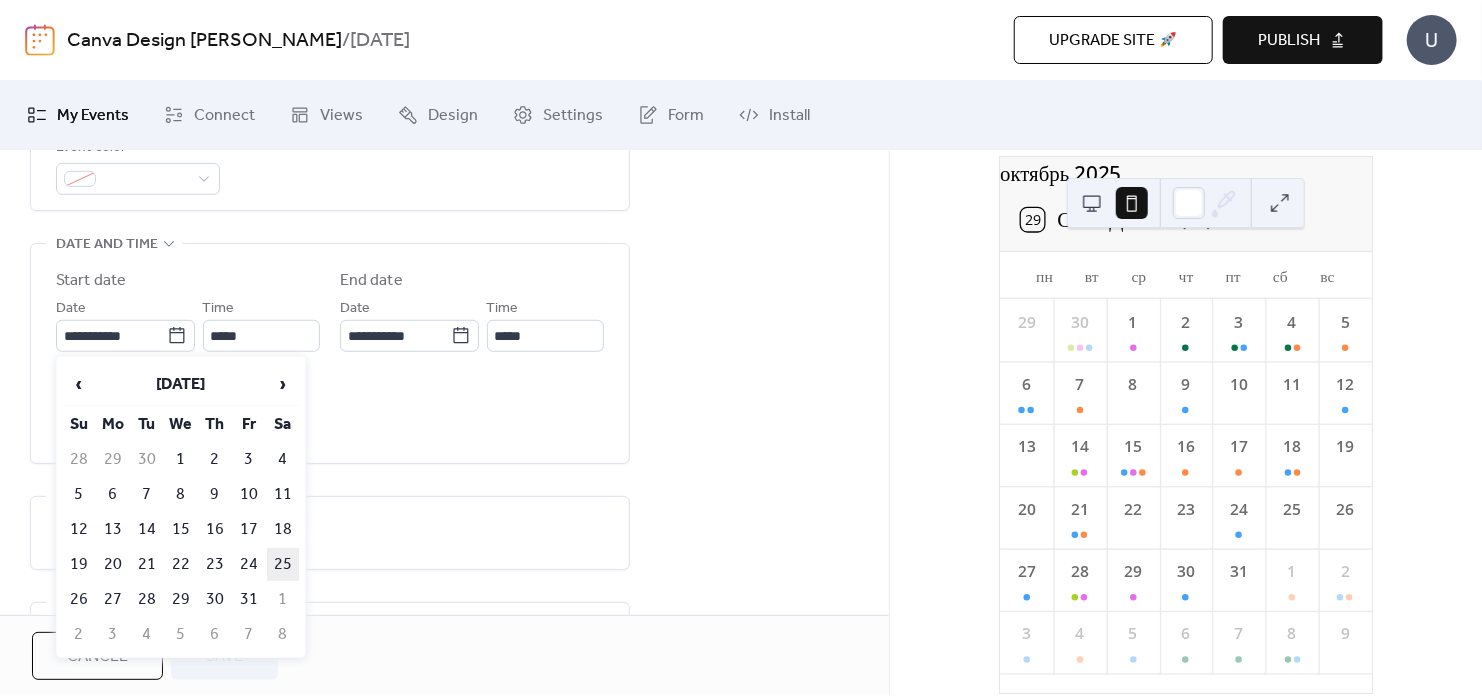 type on "**********" 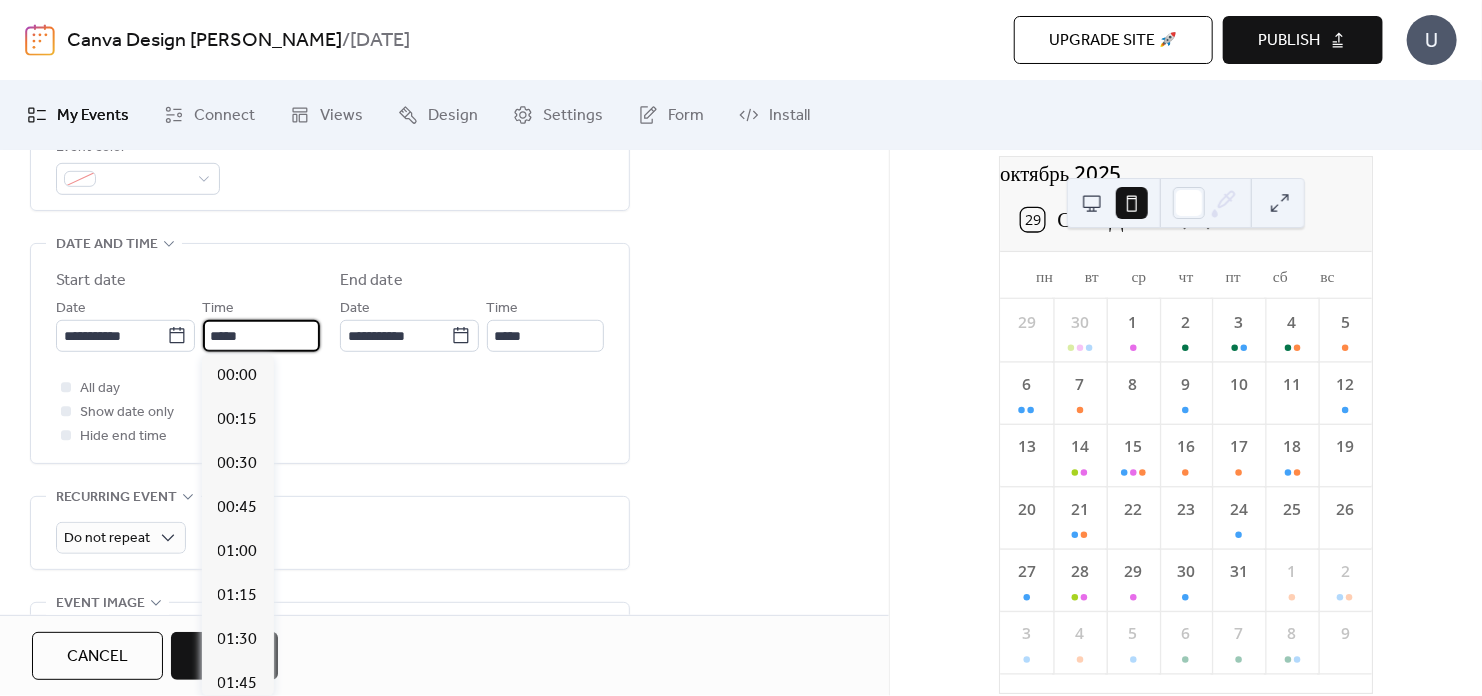 click on "*****" at bounding box center [261, 336] 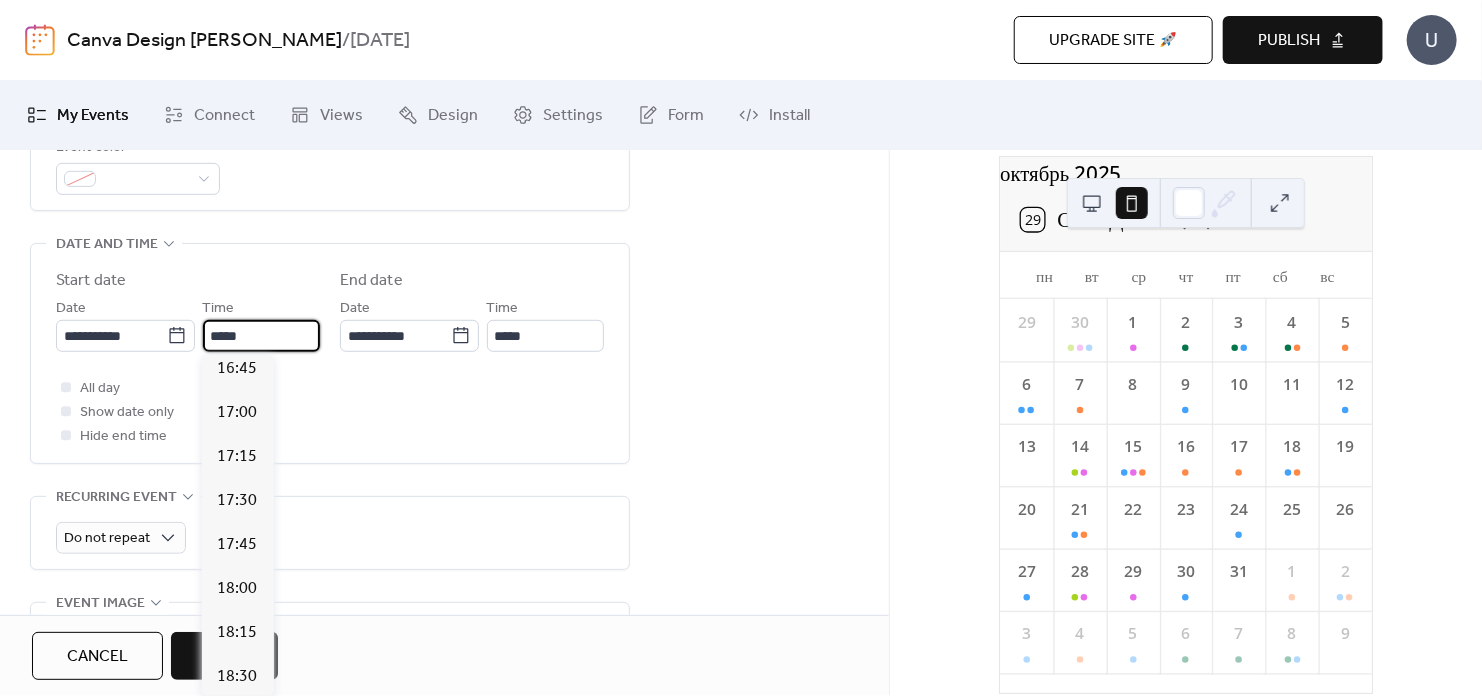 scroll, scrollTop: 3112, scrollLeft: 0, axis: vertical 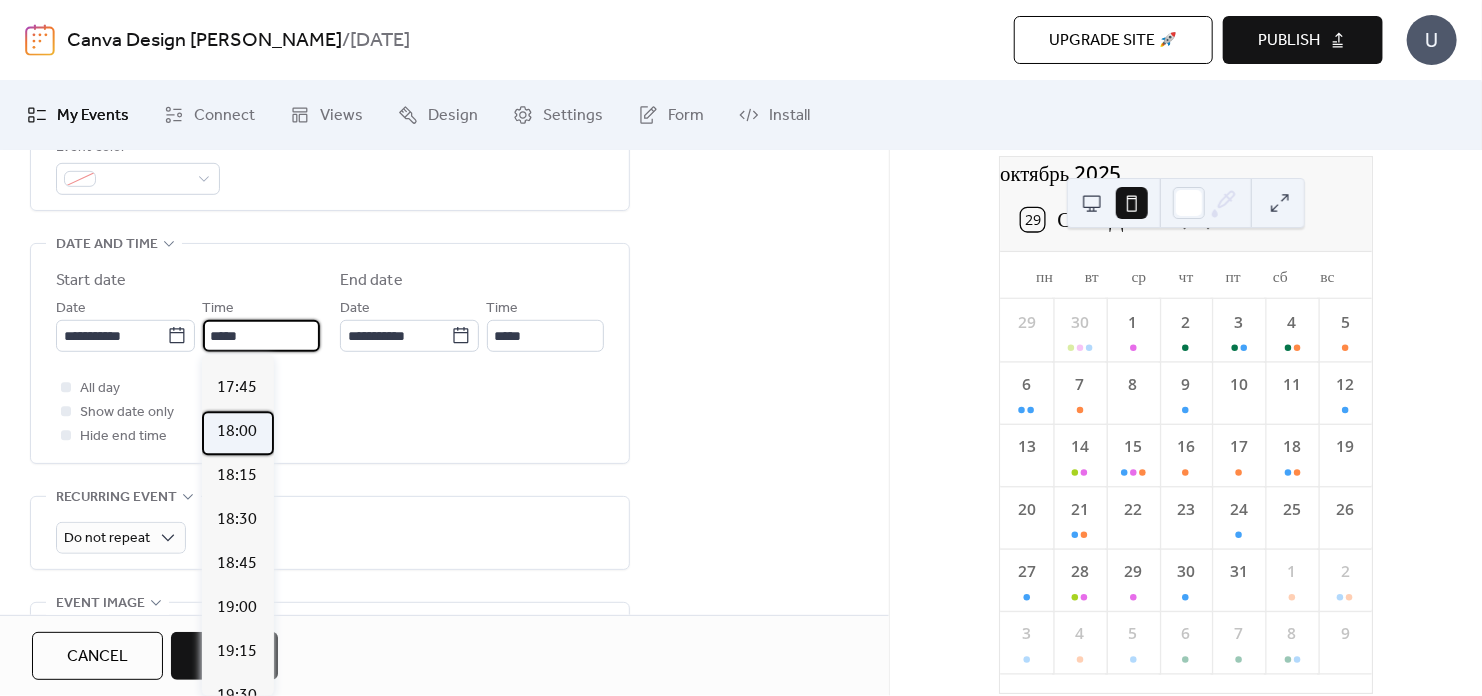 click on "18:00" at bounding box center (238, 432) 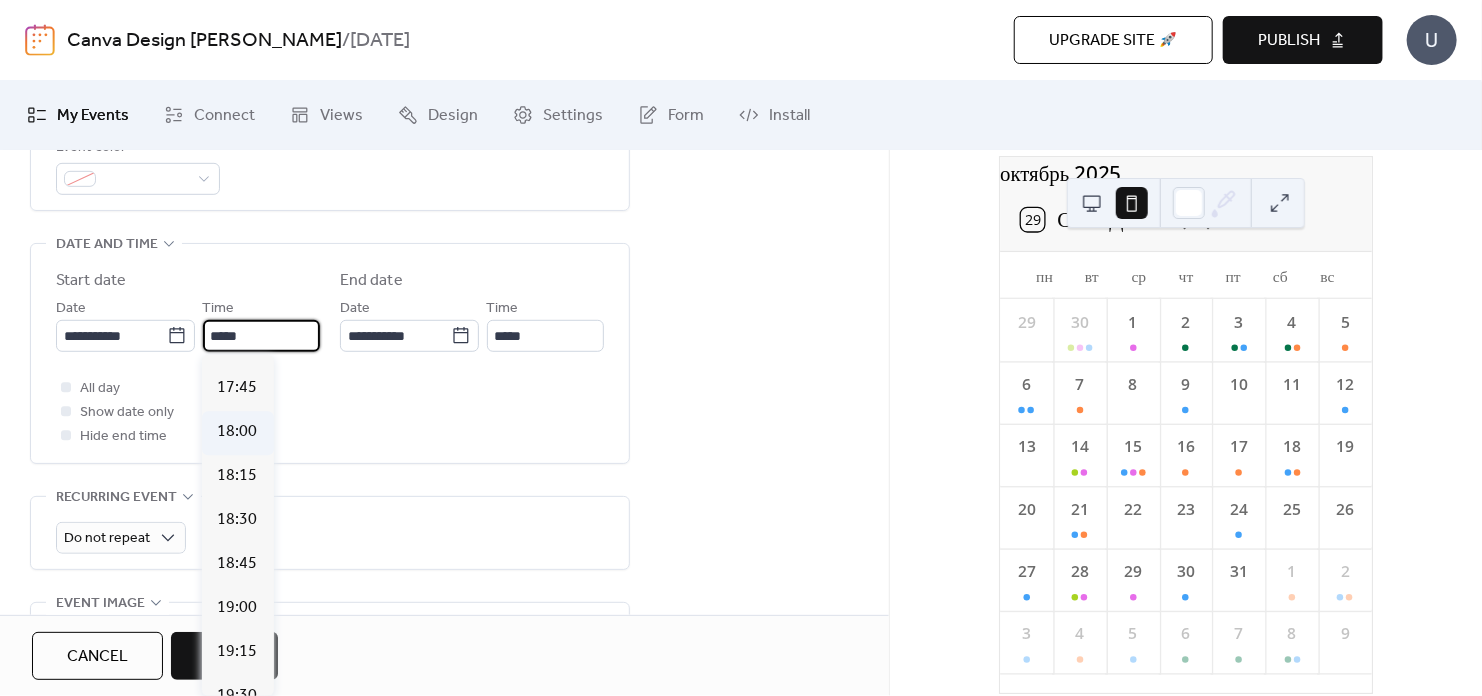 type on "*****" 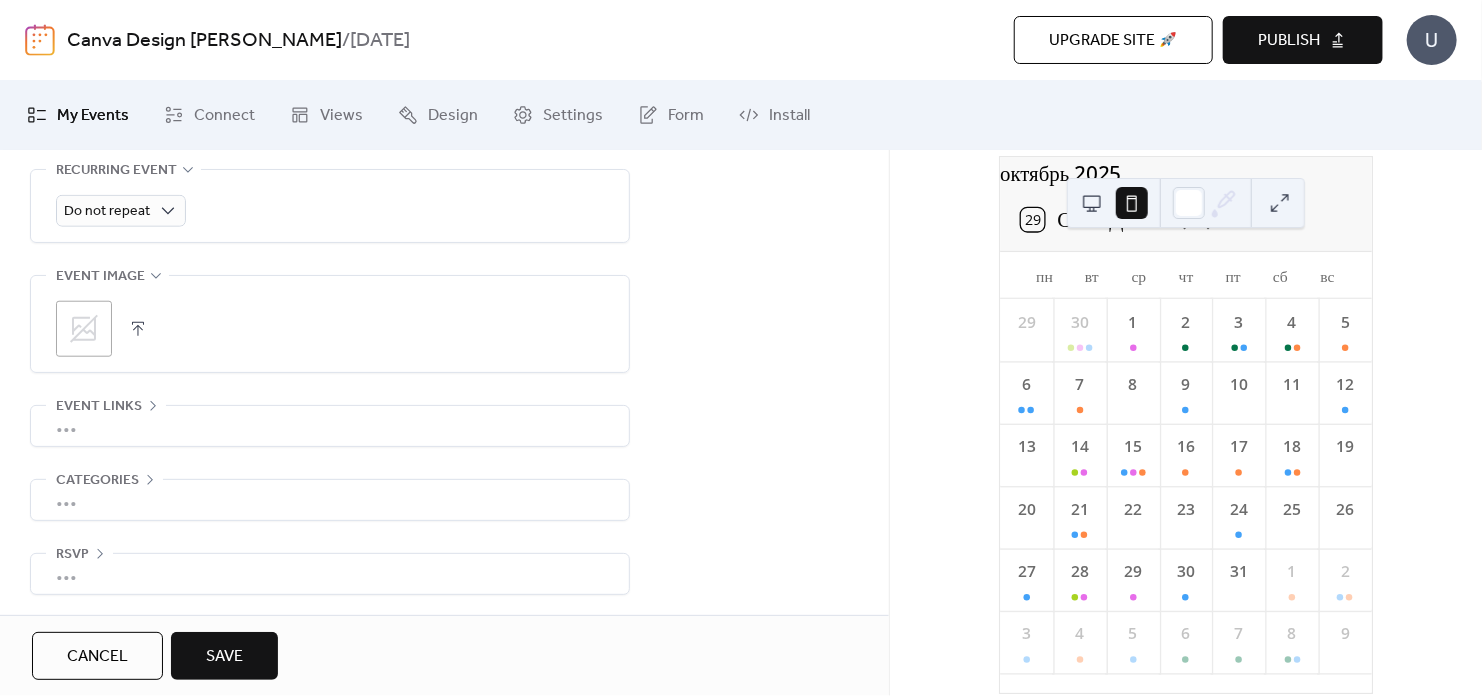click on "Save" at bounding box center (224, 657) 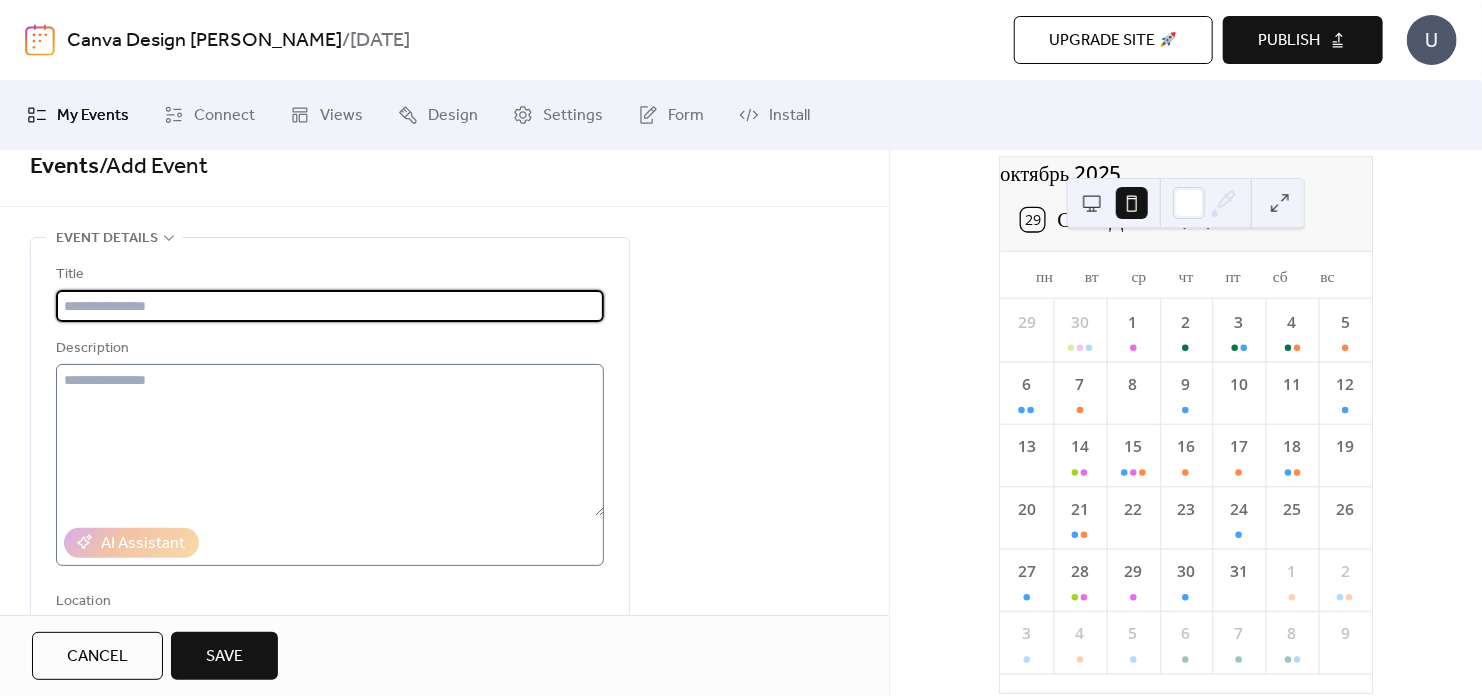 scroll, scrollTop: 0, scrollLeft: 0, axis: both 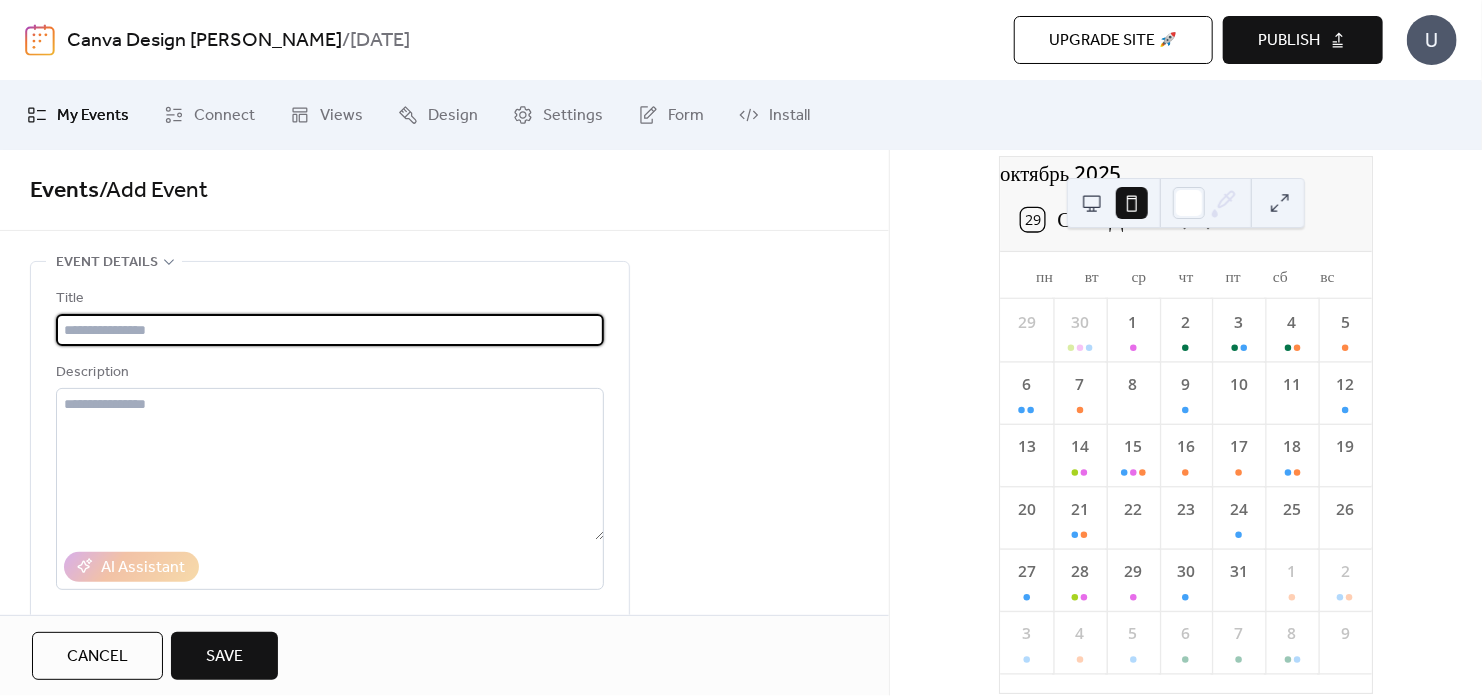 click at bounding box center (330, 330) 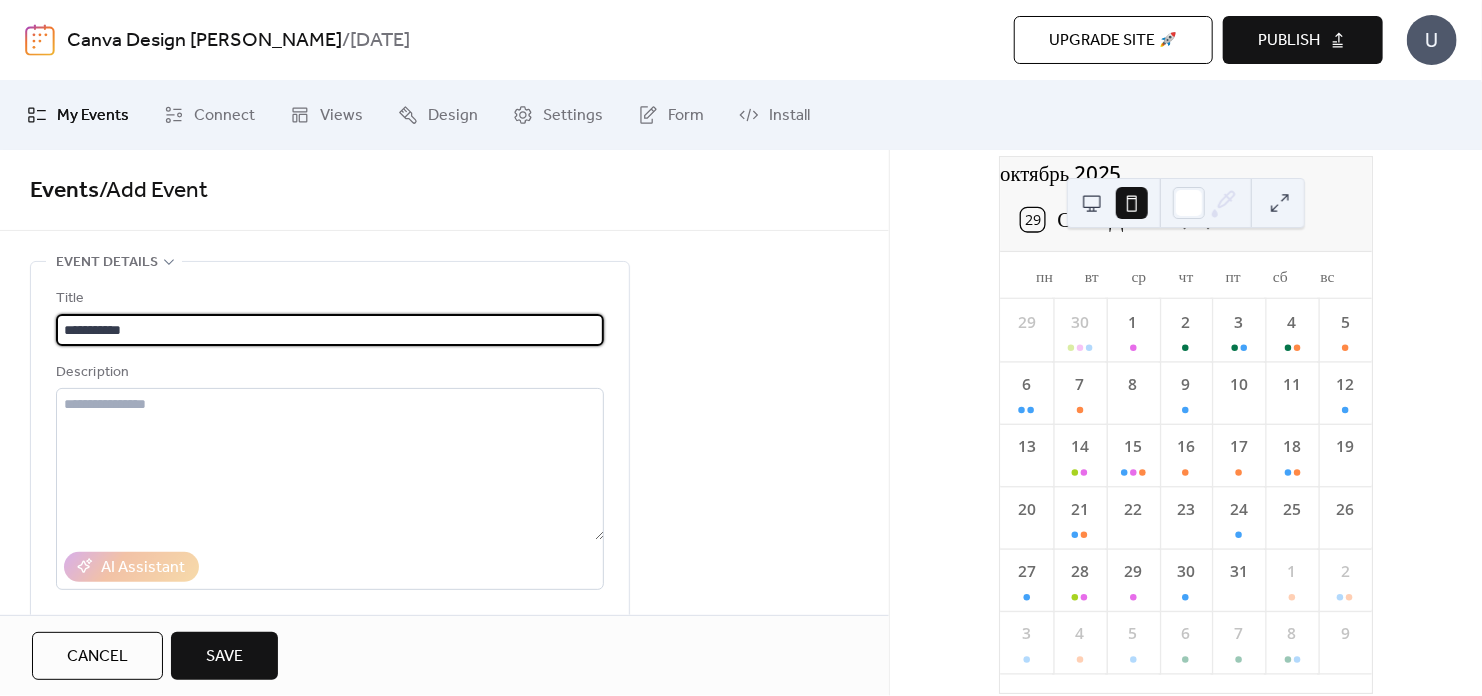 type on "**********" 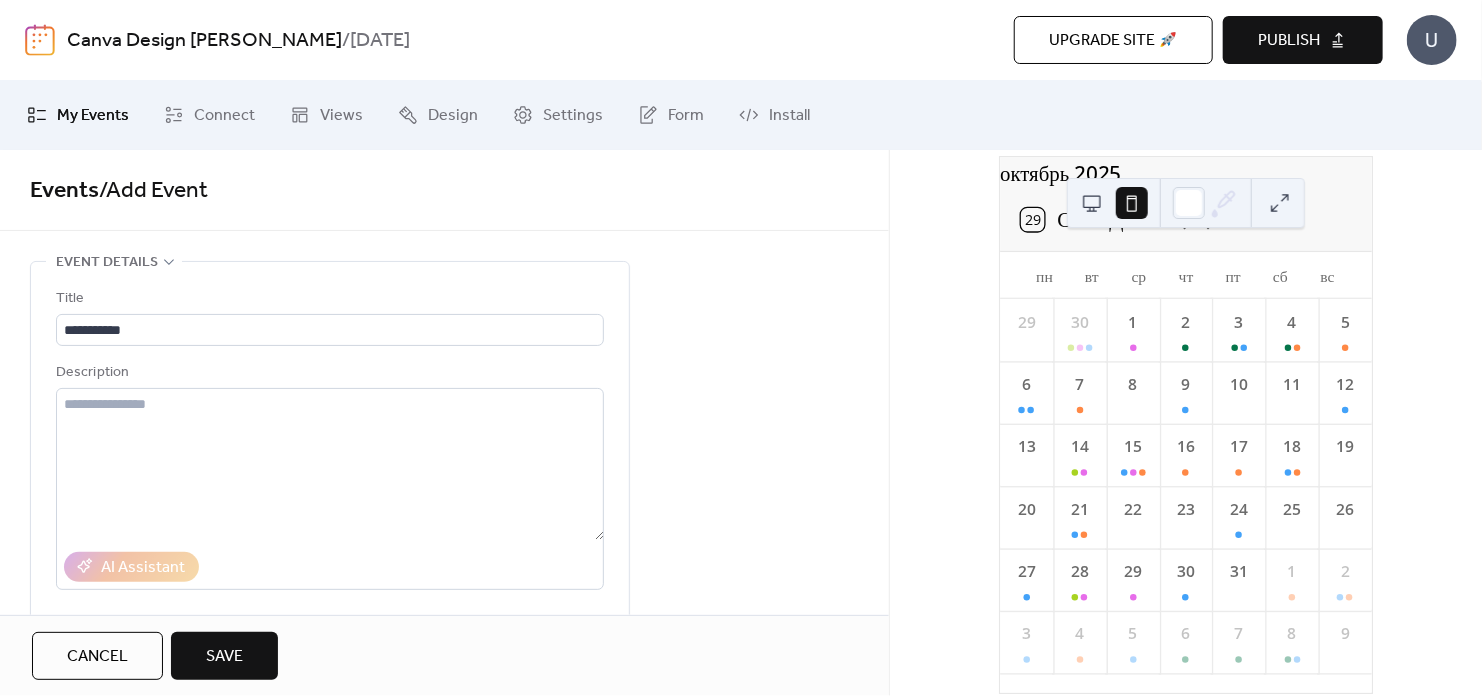 click on "Save" at bounding box center [224, 657] 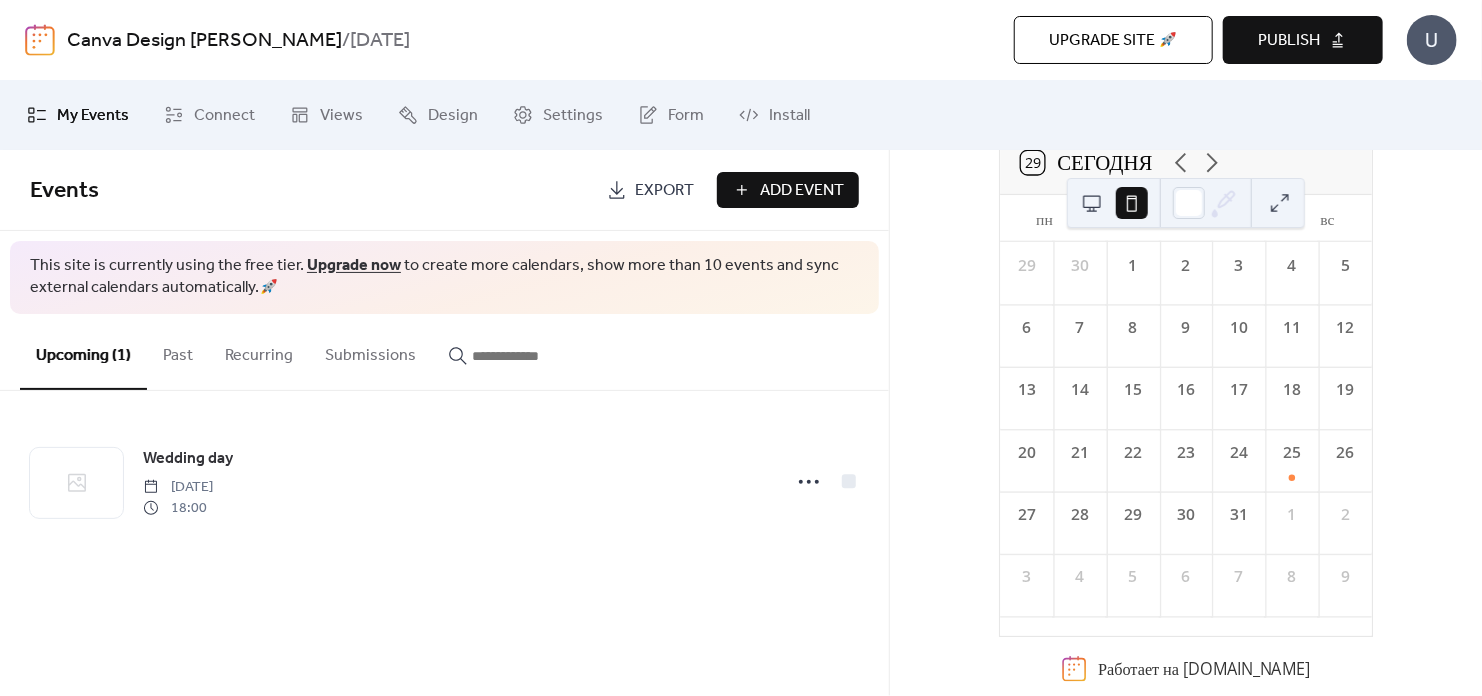scroll, scrollTop: 171, scrollLeft: 0, axis: vertical 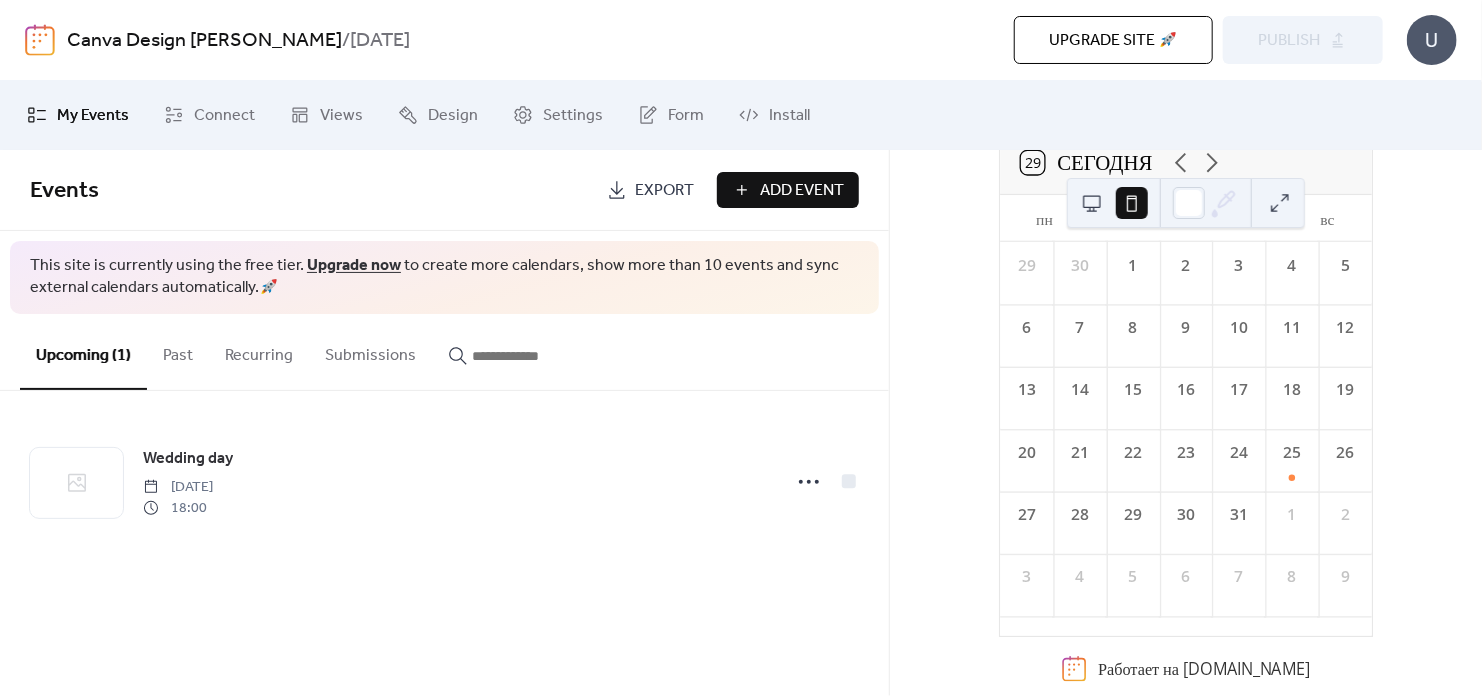click on "Upgrade site 🚀 Preview Publish" at bounding box center (1050, 40) 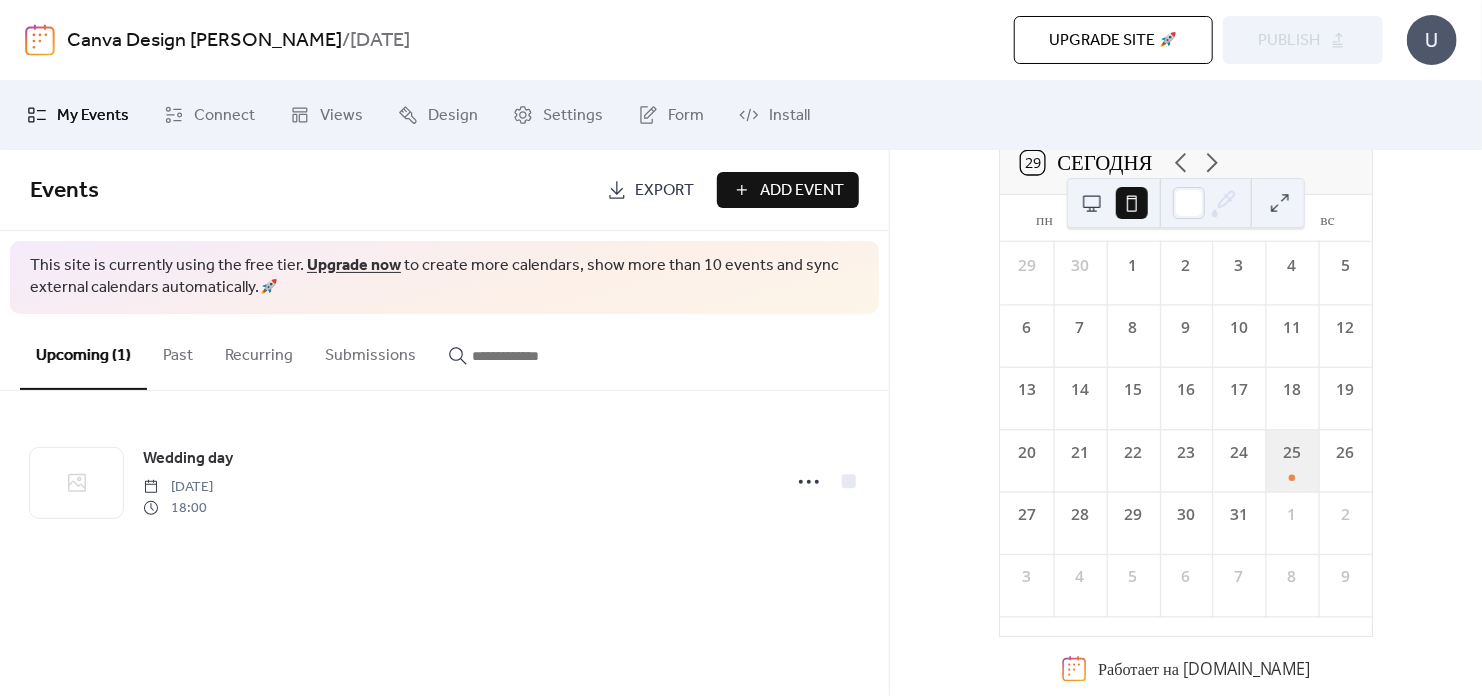 click on "25" at bounding box center (1292, 460) 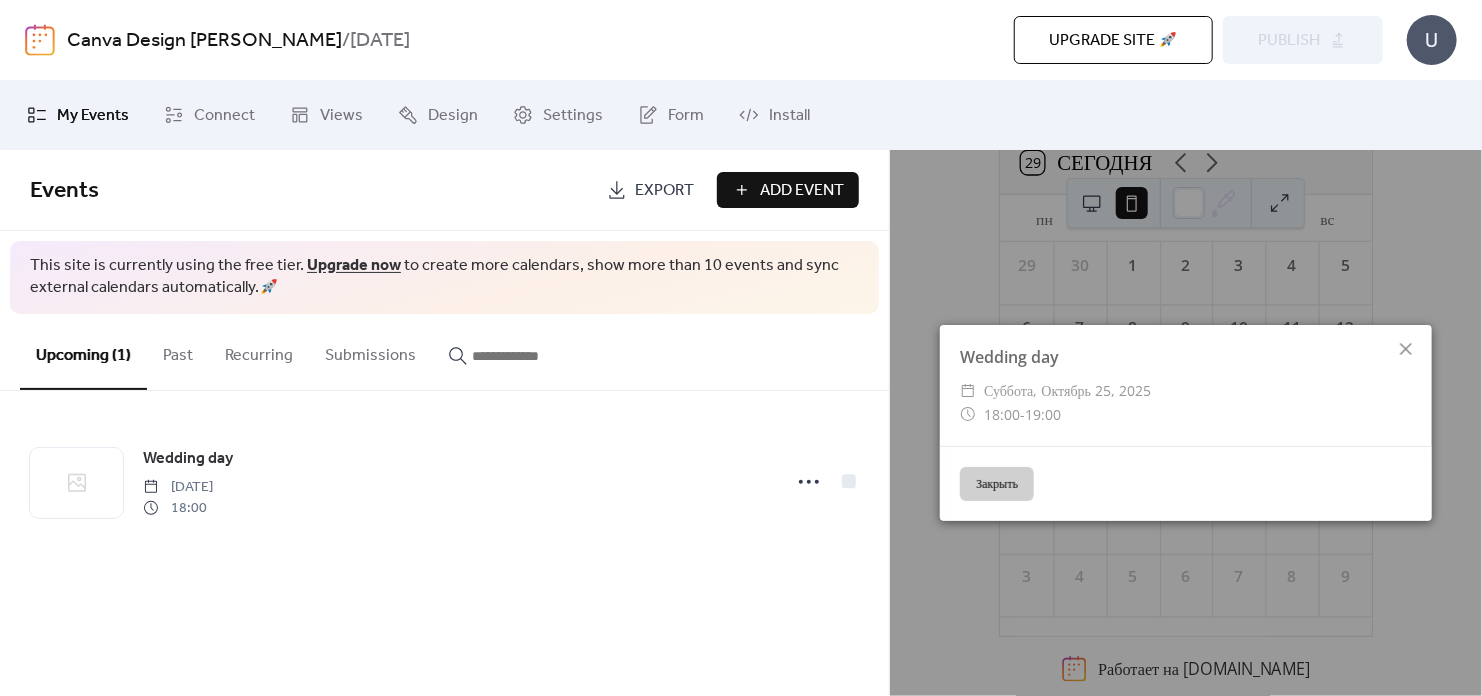 click on "Wedding day ​ суббота, октябрь 25, 2025 ​ 18:00 - 19:00" at bounding box center [1186, 386] 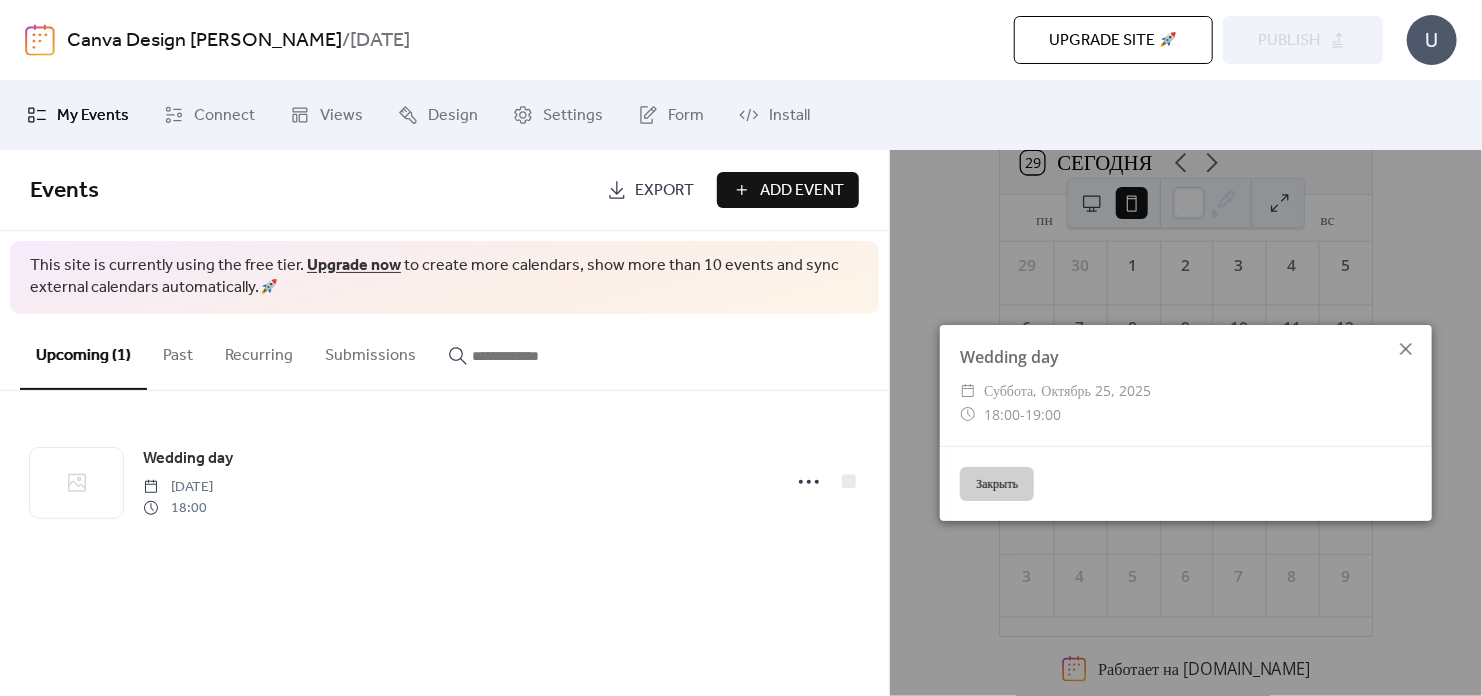 click 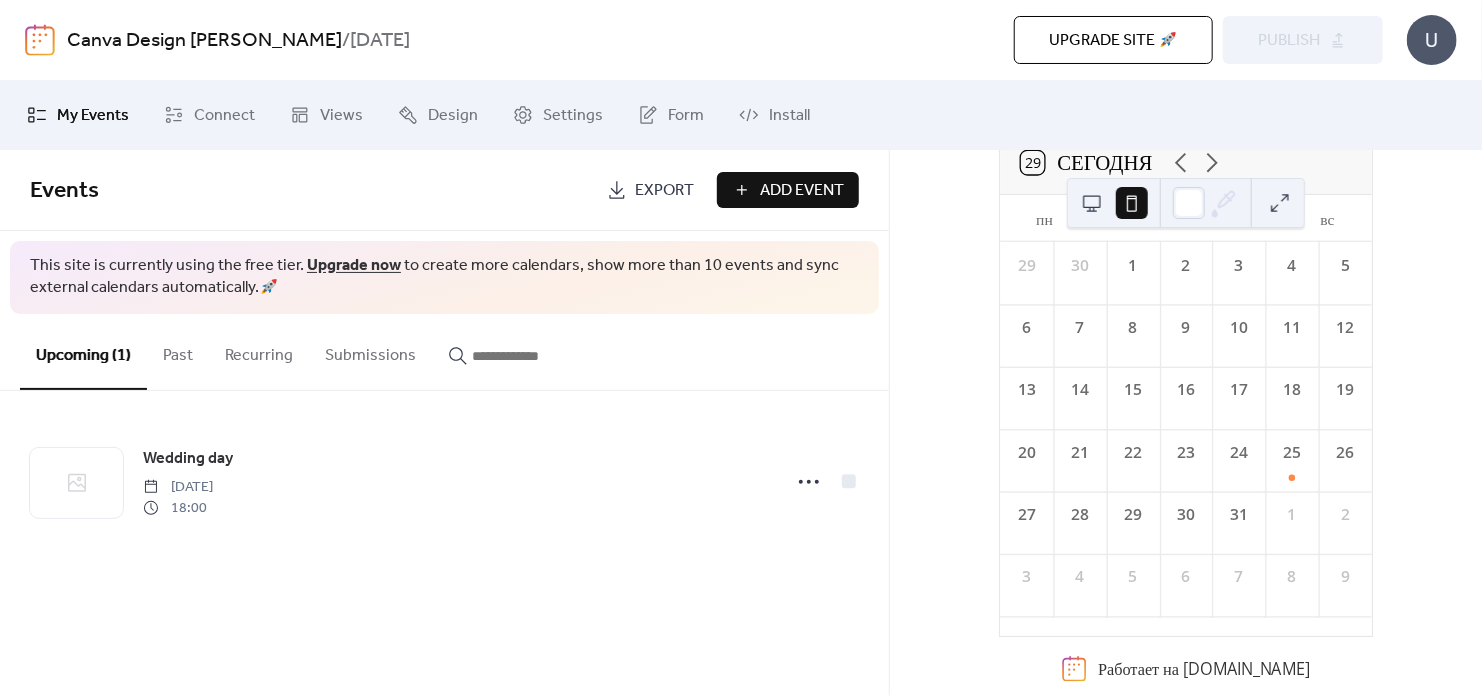 click on "Upgrade site 🚀 Preview Publish" at bounding box center (1050, 40) 